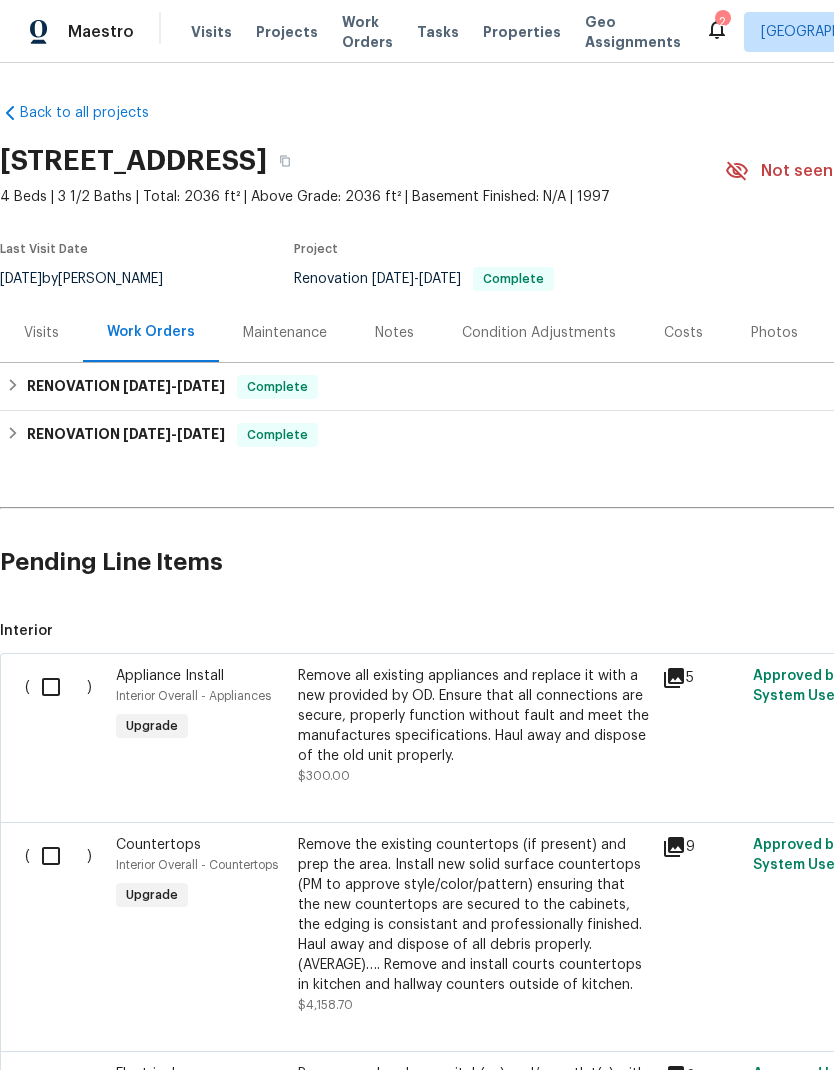 scroll, scrollTop: 10, scrollLeft: 0, axis: vertical 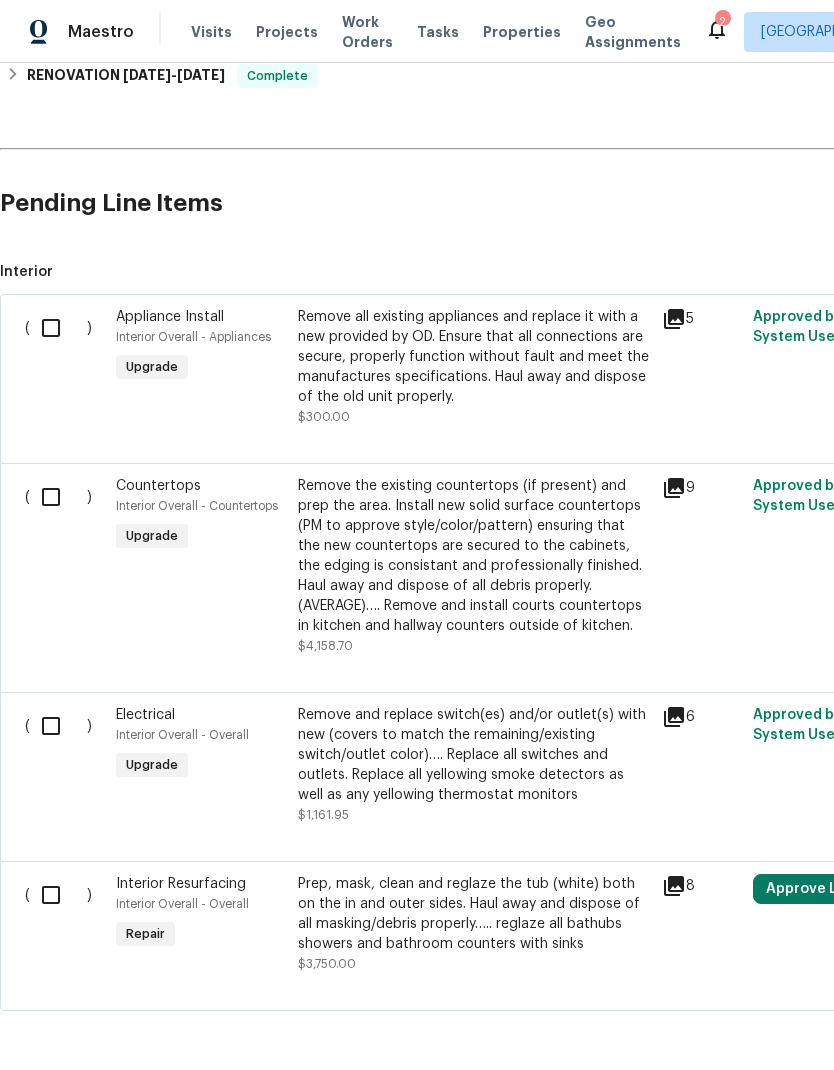 click at bounding box center [58, 328] 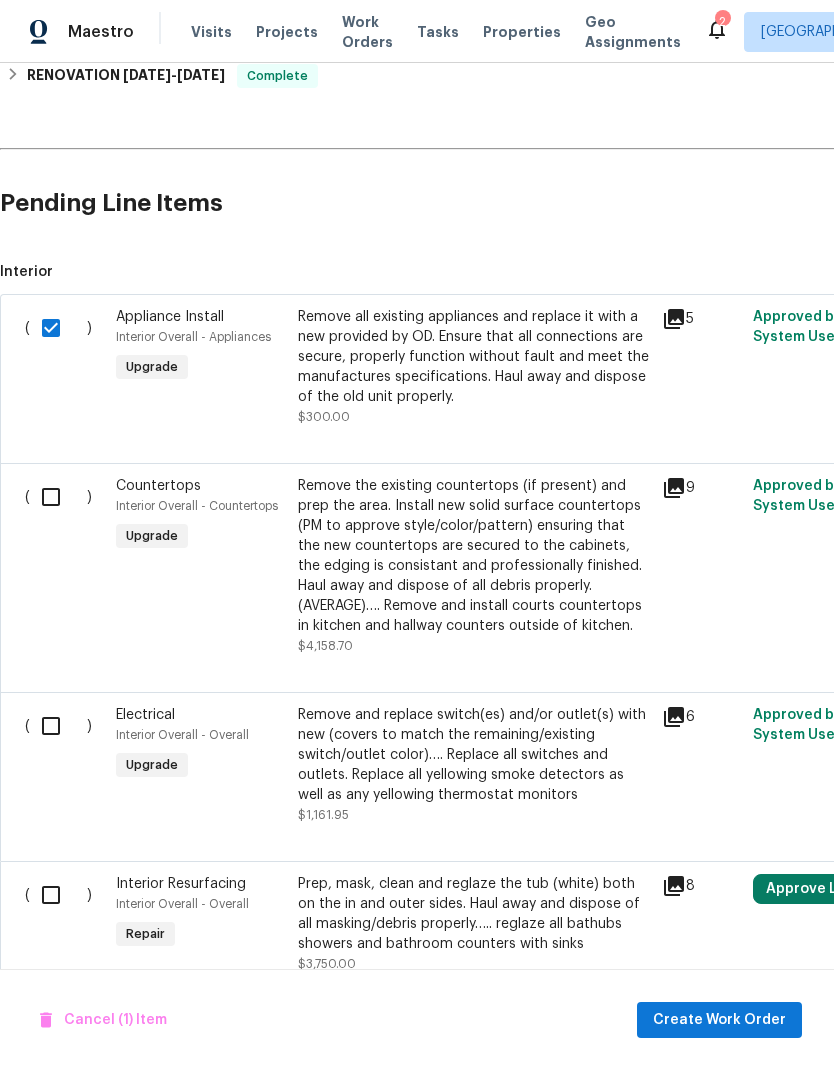 click at bounding box center [58, 497] 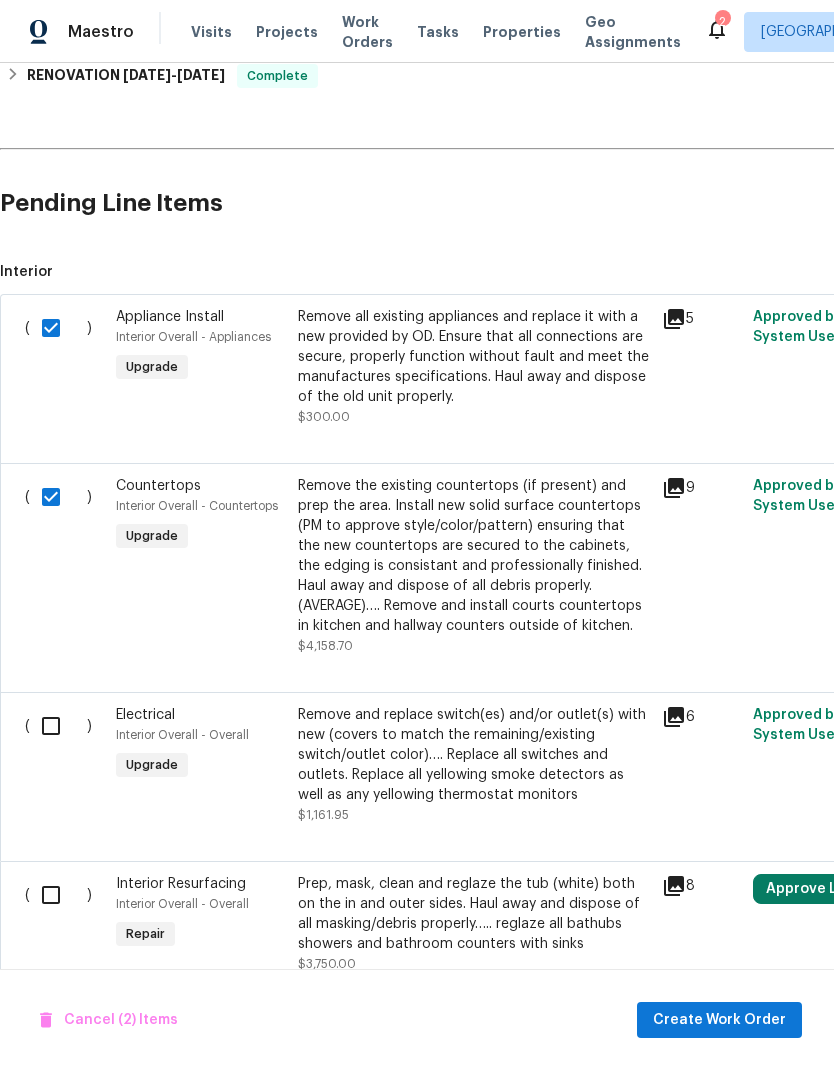 click at bounding box center [58, 726] 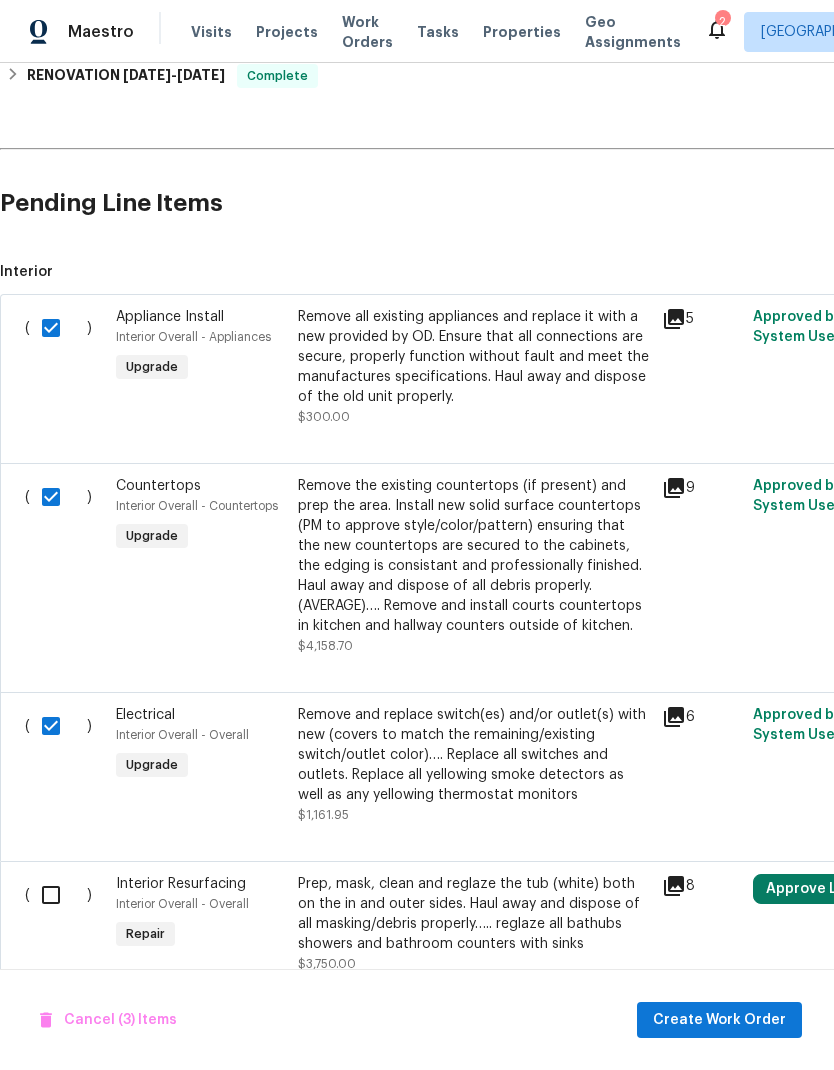 click at bounding box center [58, 895] 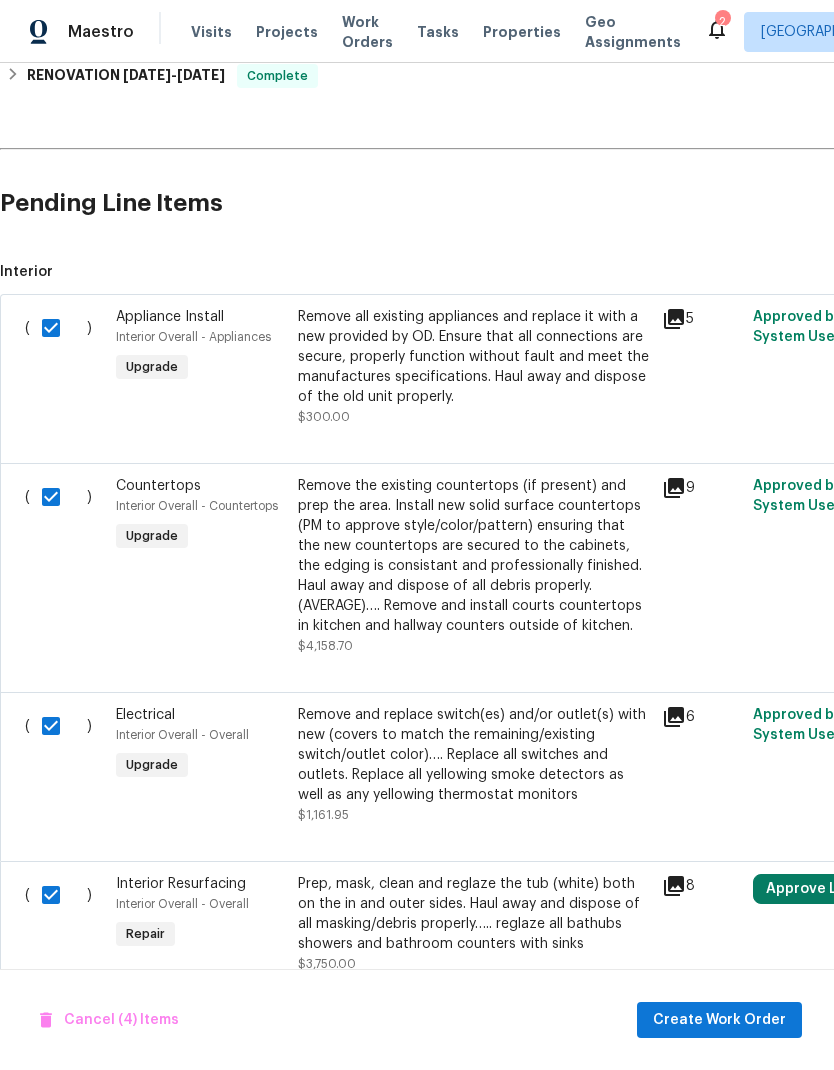 scroll, scrollTop: 80, scrollLeft: 0, axis: vertical 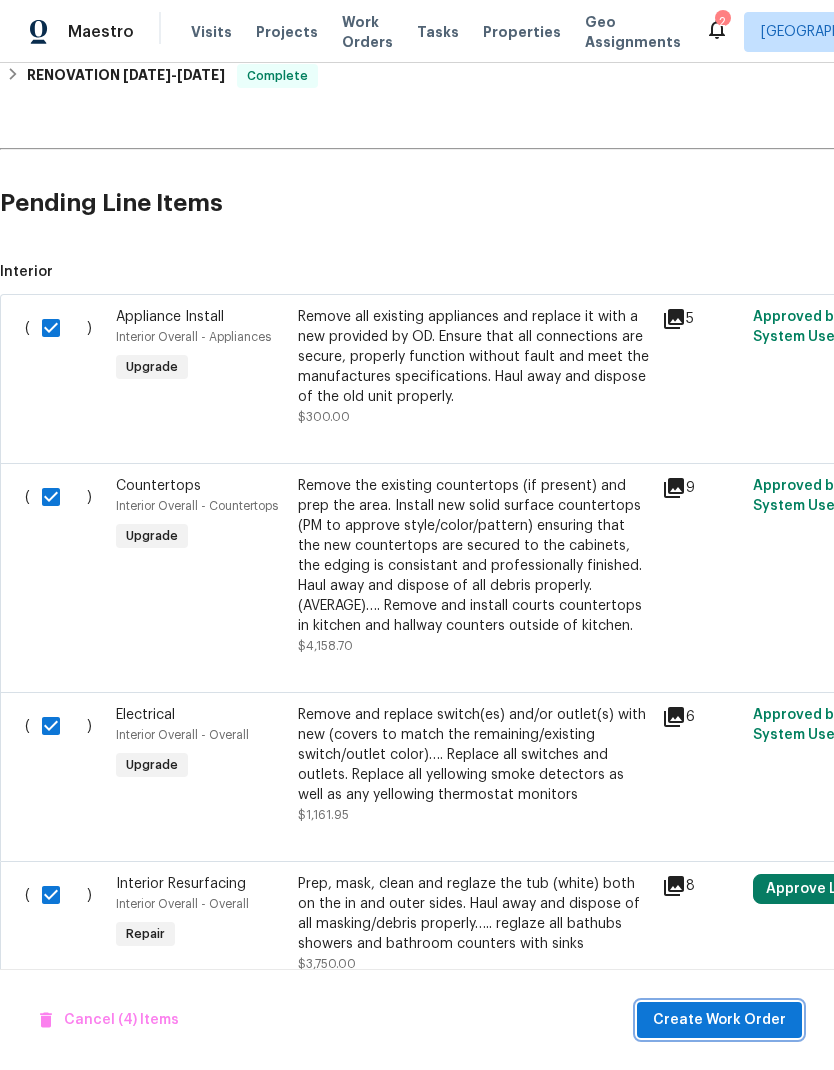 click on "Create Work Order" at bounding box center [719, 1020] 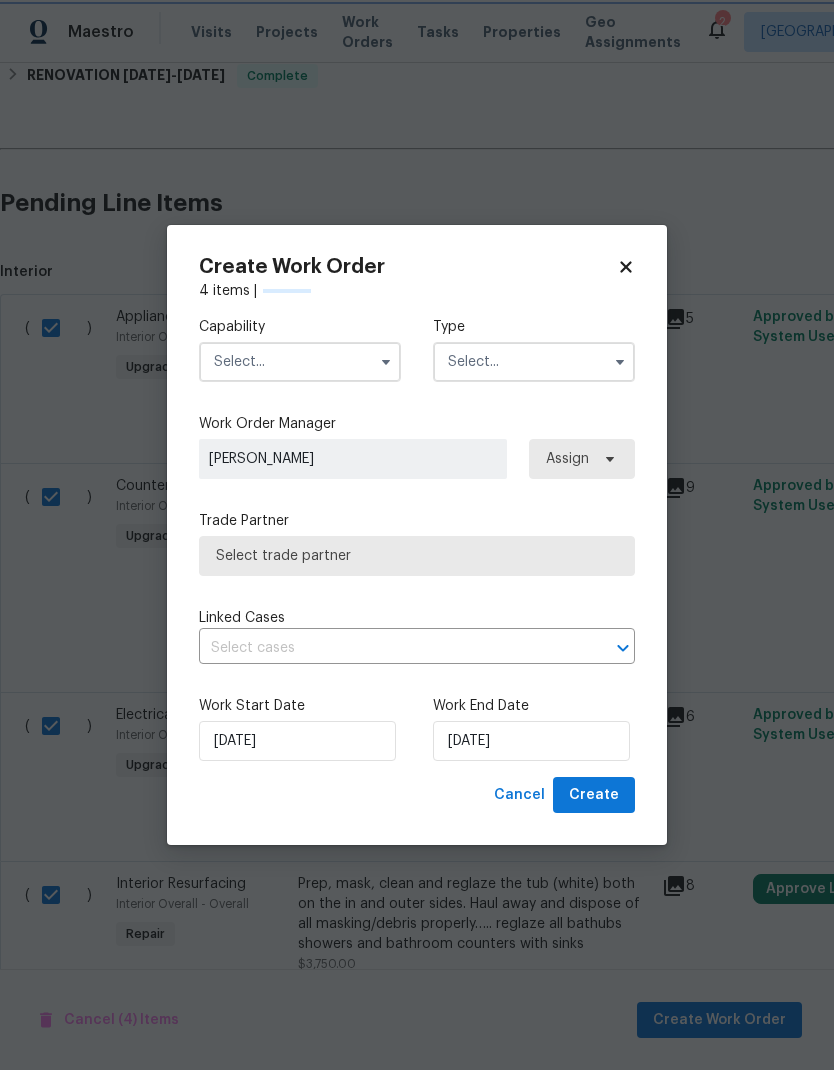 checkbox on "false" 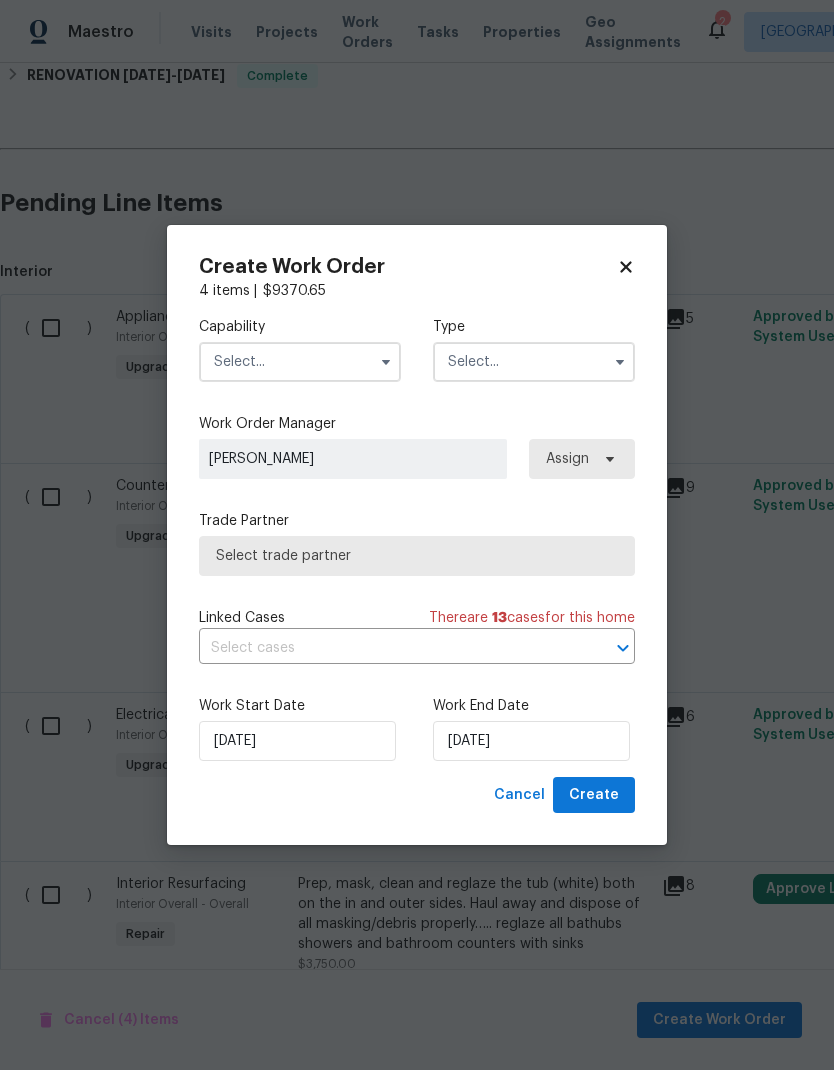 click at bounding box center (300, 362) 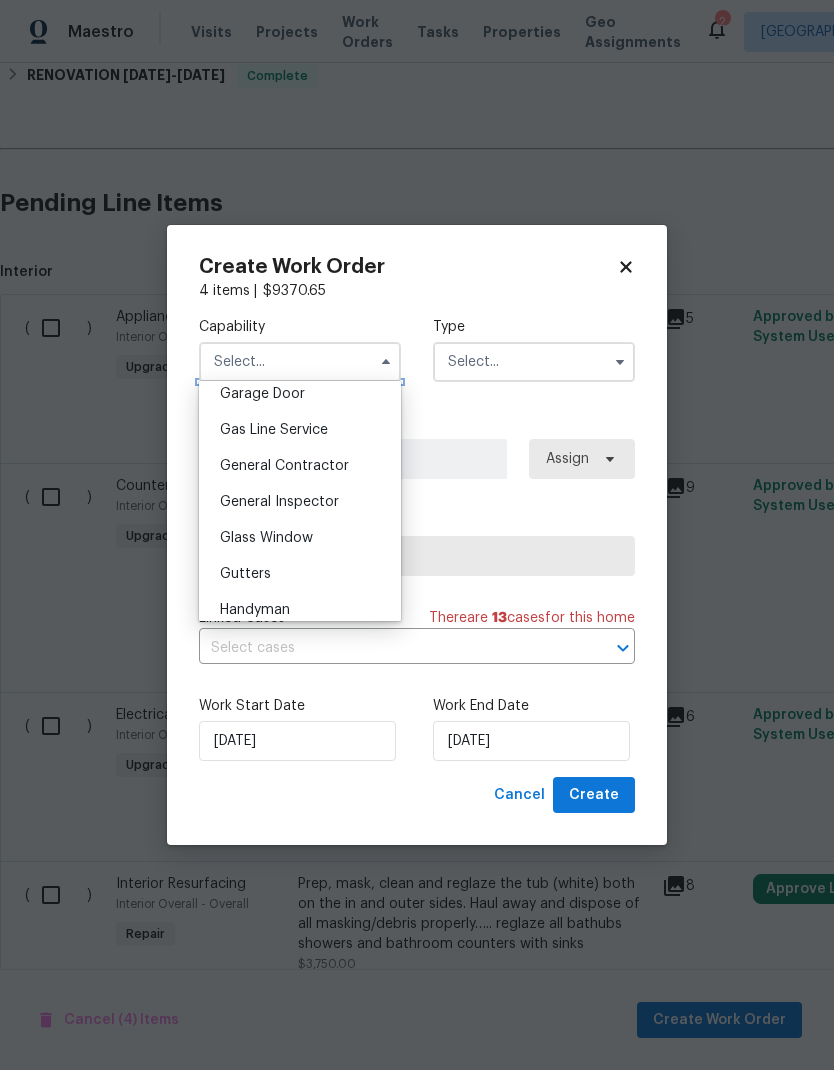 scroll, scrollTop: 878, scrollLeft: 0, axis: vertical 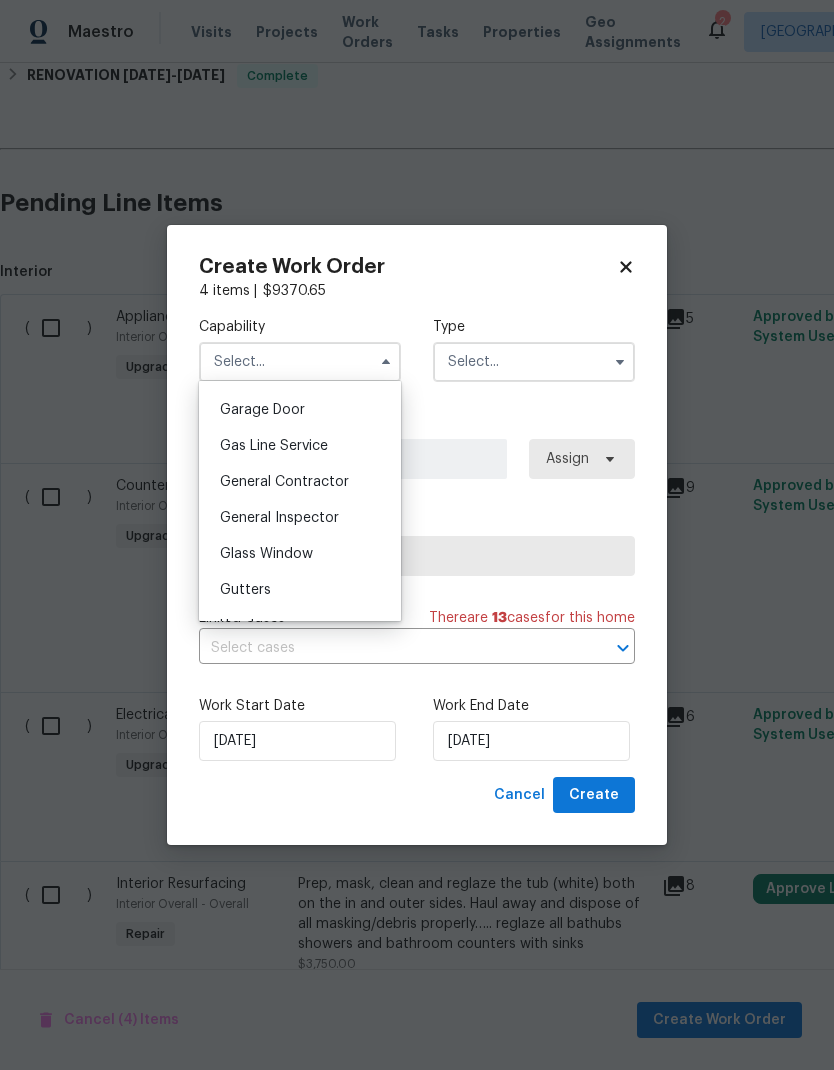 click on "General Contractor" at bounding box center [284, 482] 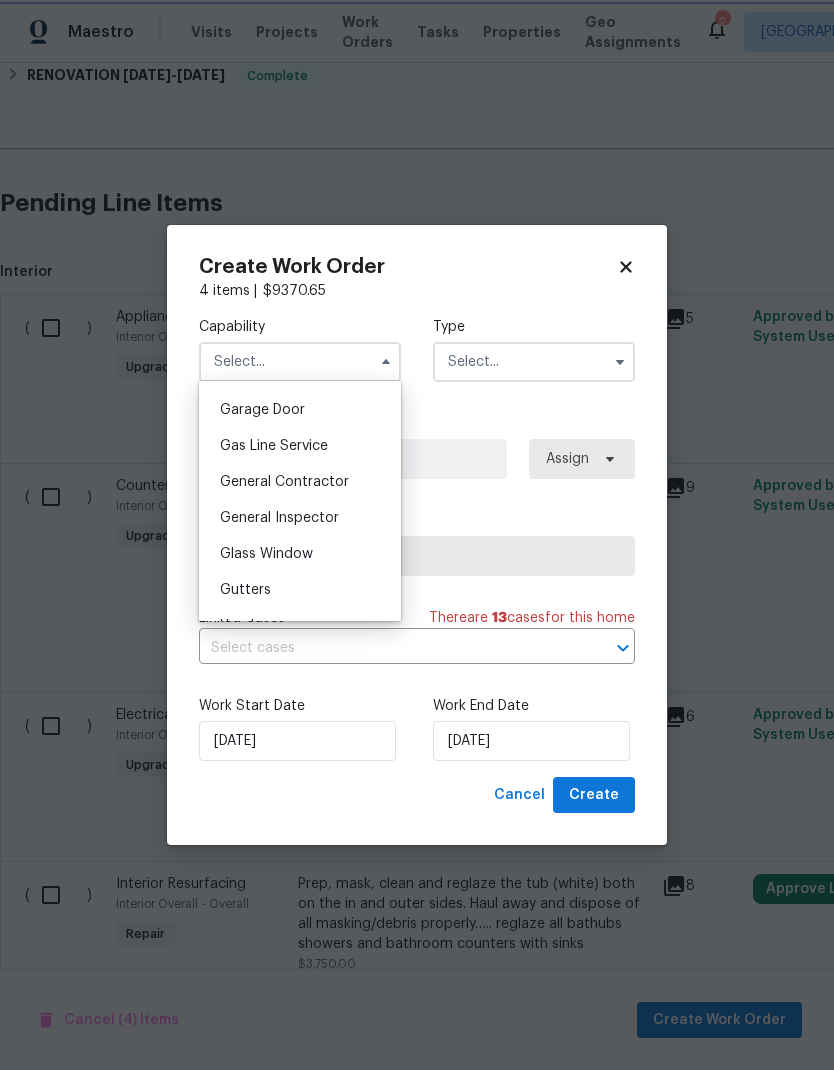 type on "General Contractor" 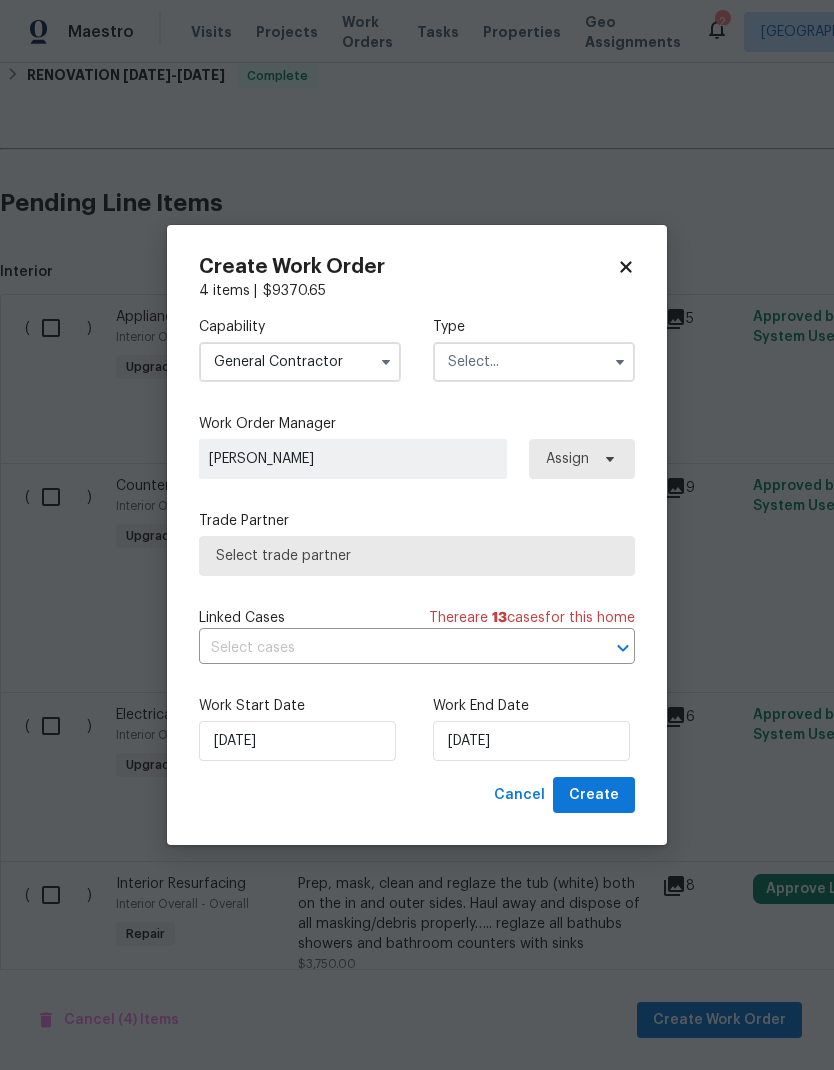 click at bounding box center [534, 362] 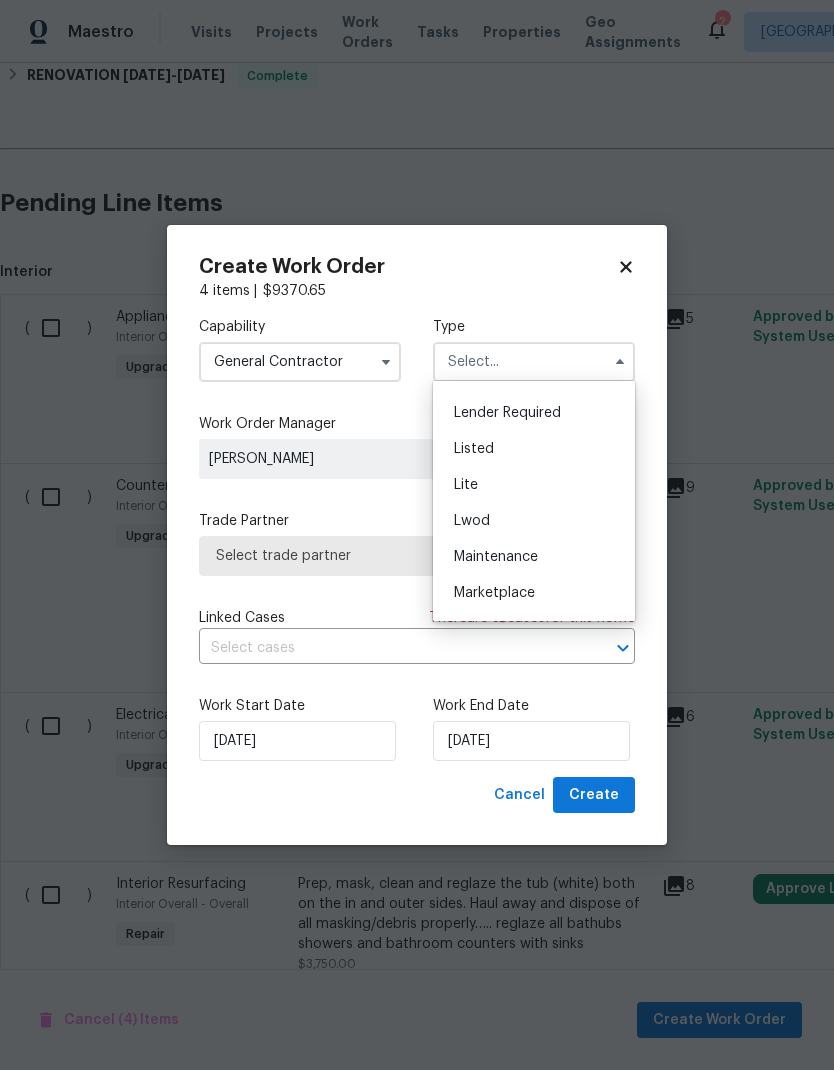 scroll, scrollTop: 170, scrollLeft: 0, axis: vertical 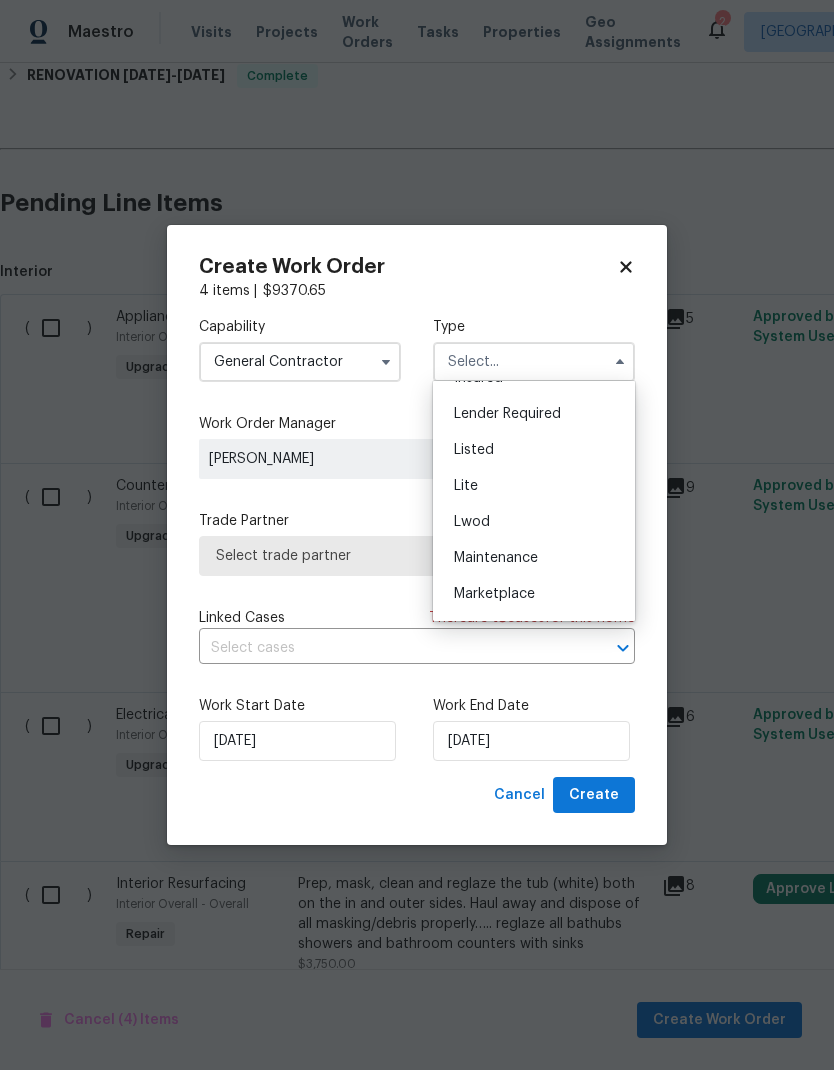 click on "Listed" at bounding box center (474, 450) 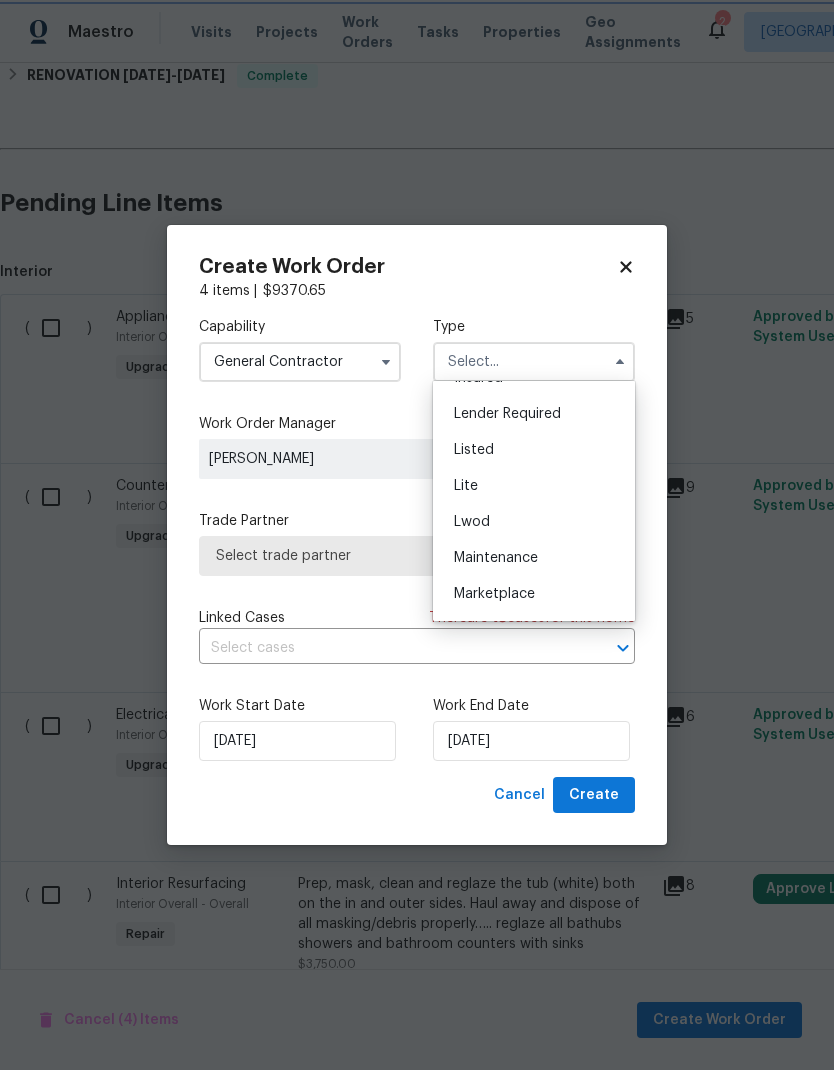 type on "Listed" 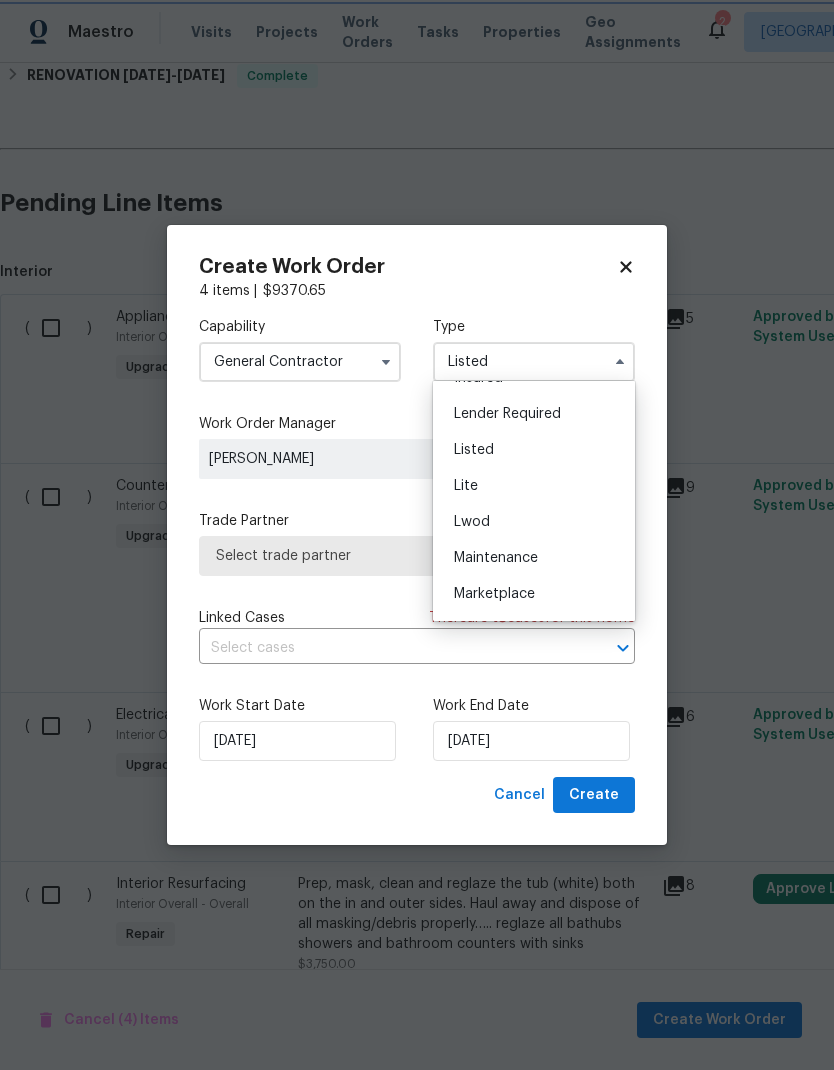 scroll, scrollTop: 0, scrollLeft: 0, axis: both 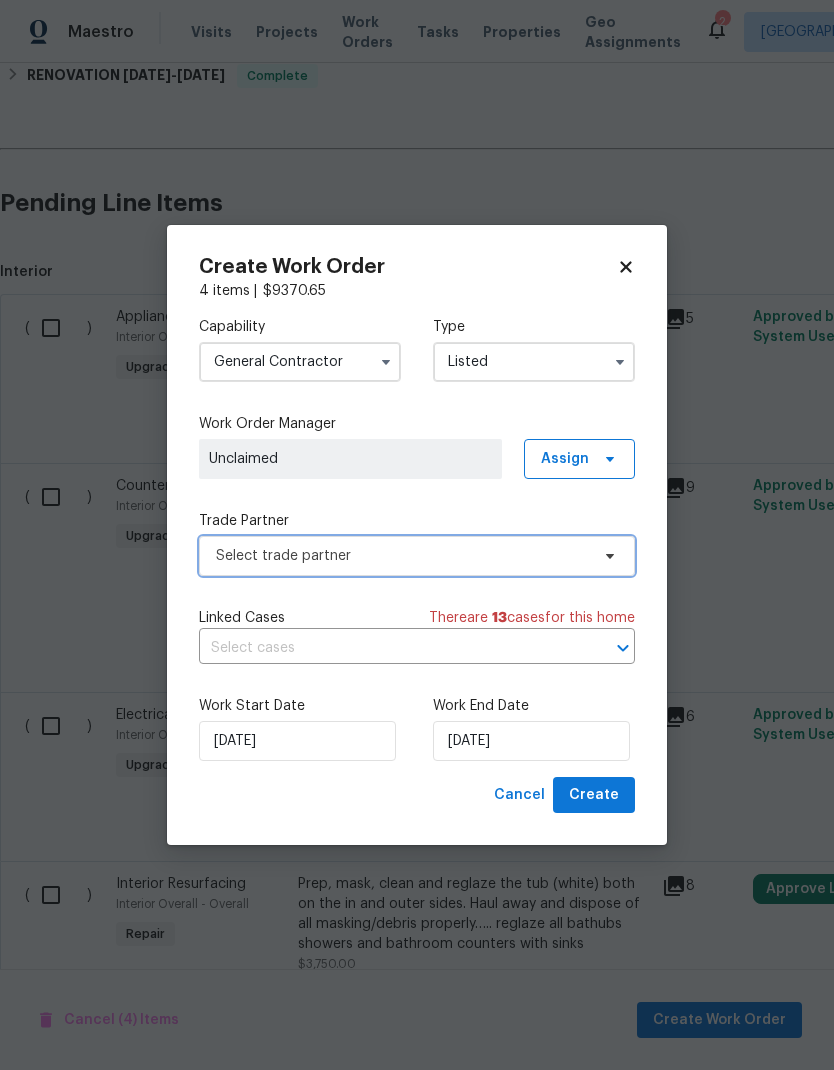 click on "Select trade partner" at bounding box center [402, 556] 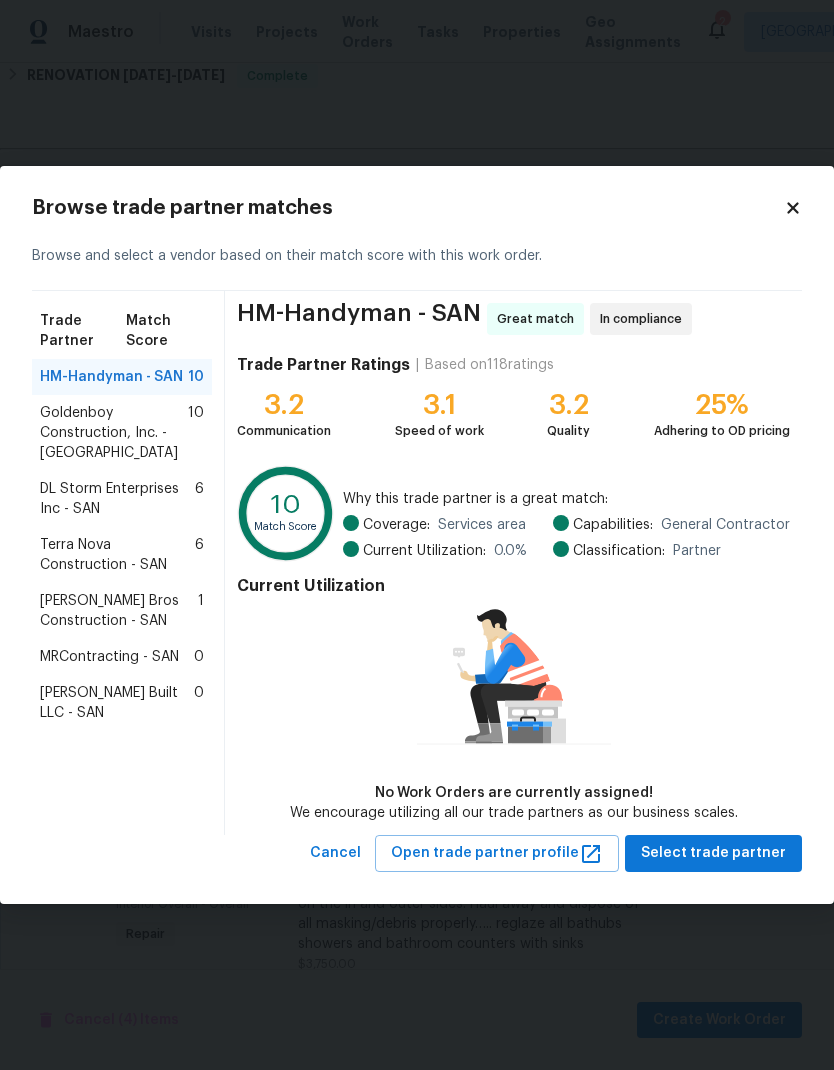 click on "Terra Nova Construction - SAN" at bounding box center [117, 555] 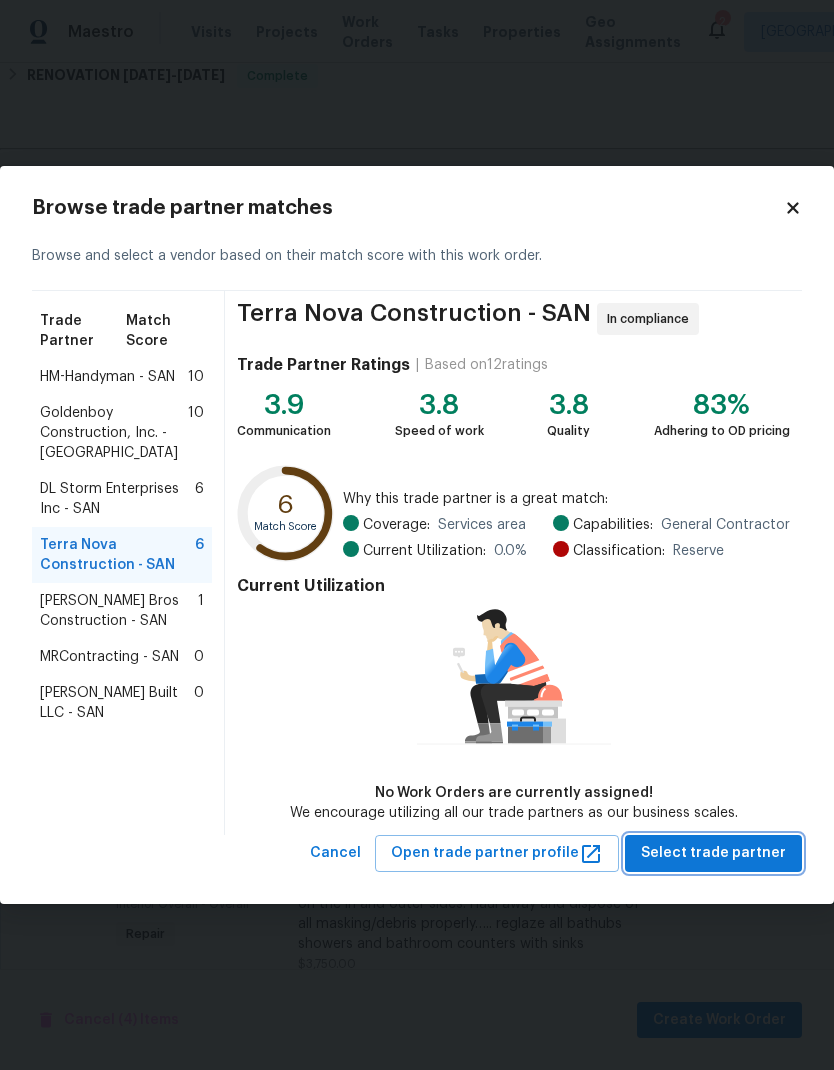 click on "Select trade partner" at bounding box center (713, 853) 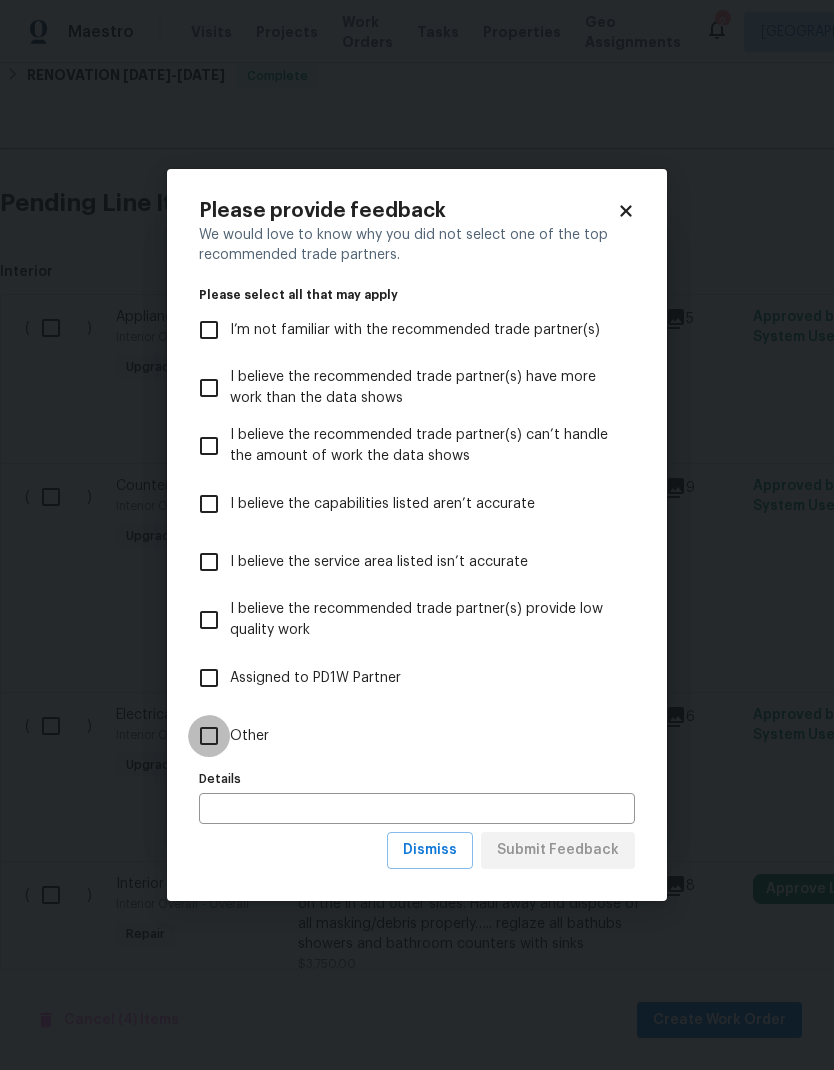 click on "Other" at bounding box center (209, 736) 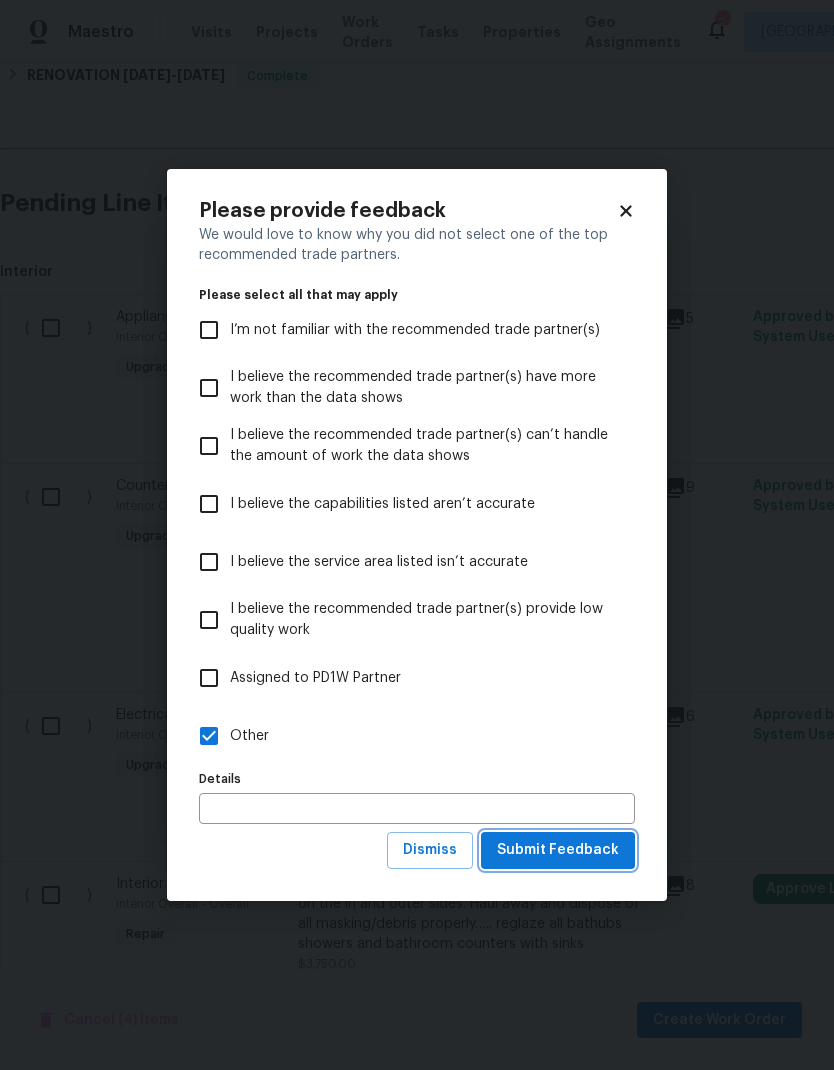 click on "Submit Feedback" at bounding box center (558, 850) 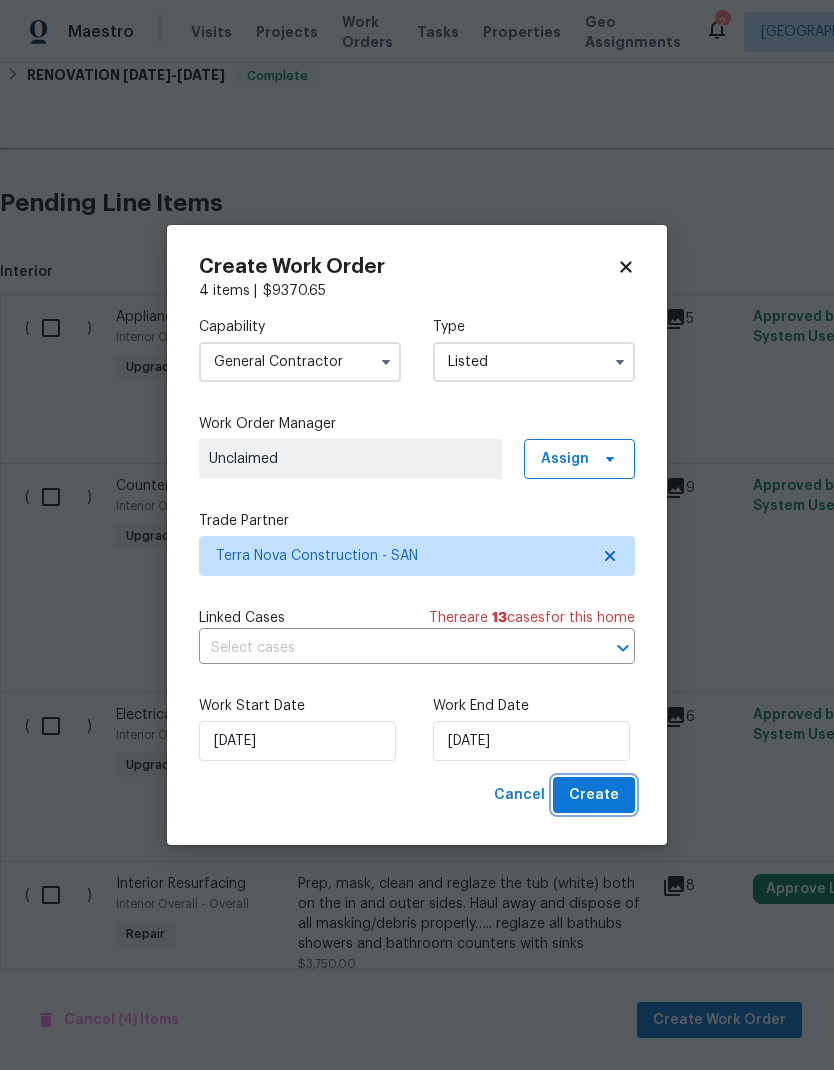 click on "Create" at bounding box center [594, 795] 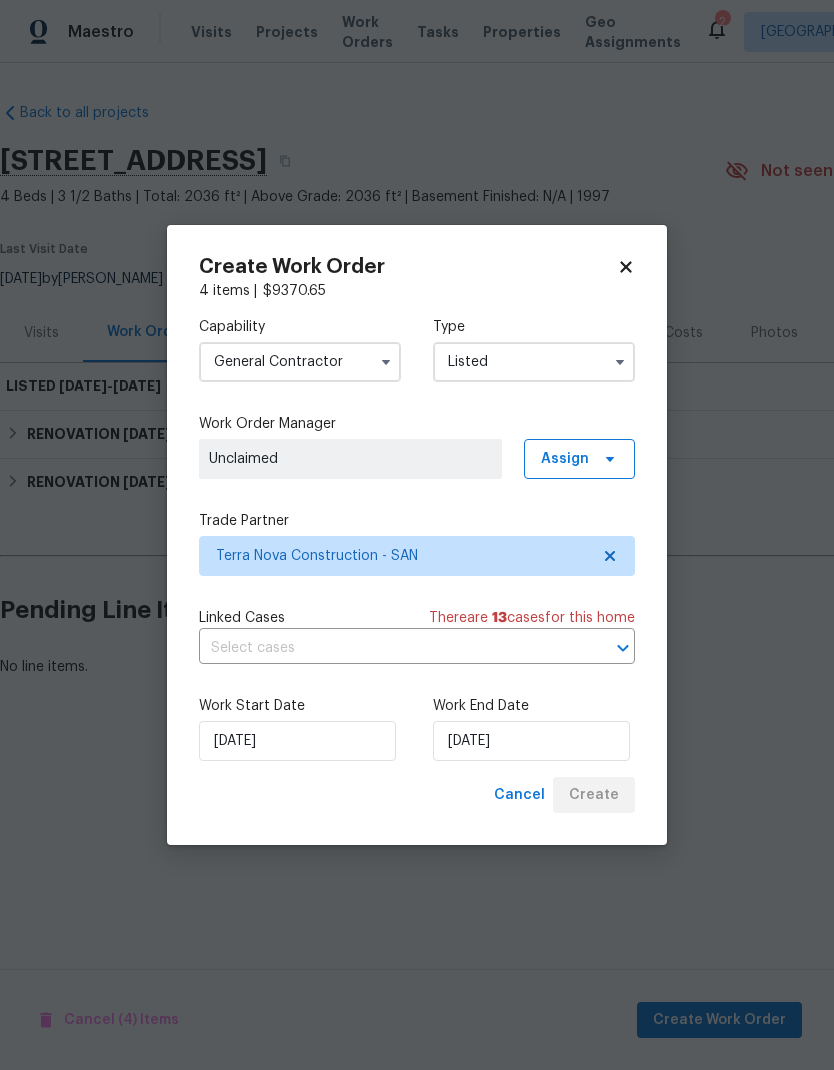 scroll, scrollTop: 0, scrollLeft: 0, axis: both 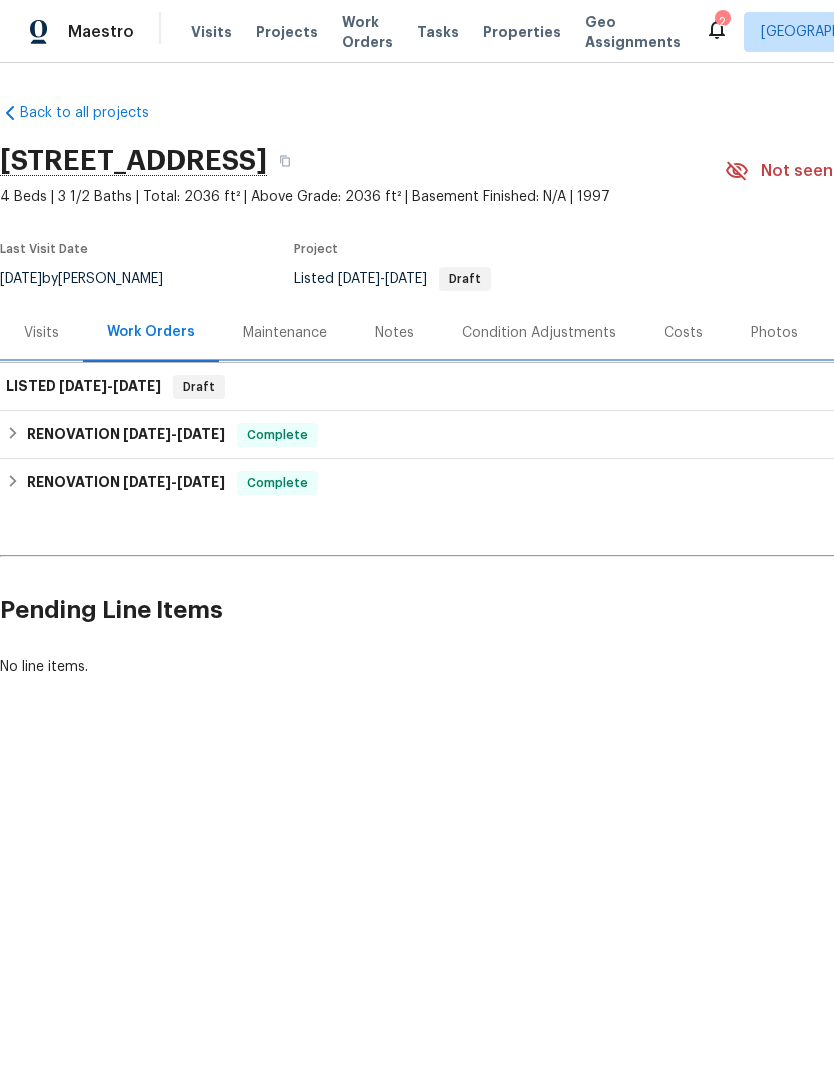 click on "LISTED   7/10/25  -  7/10/25 Draft" at bounding box center [565, 387] 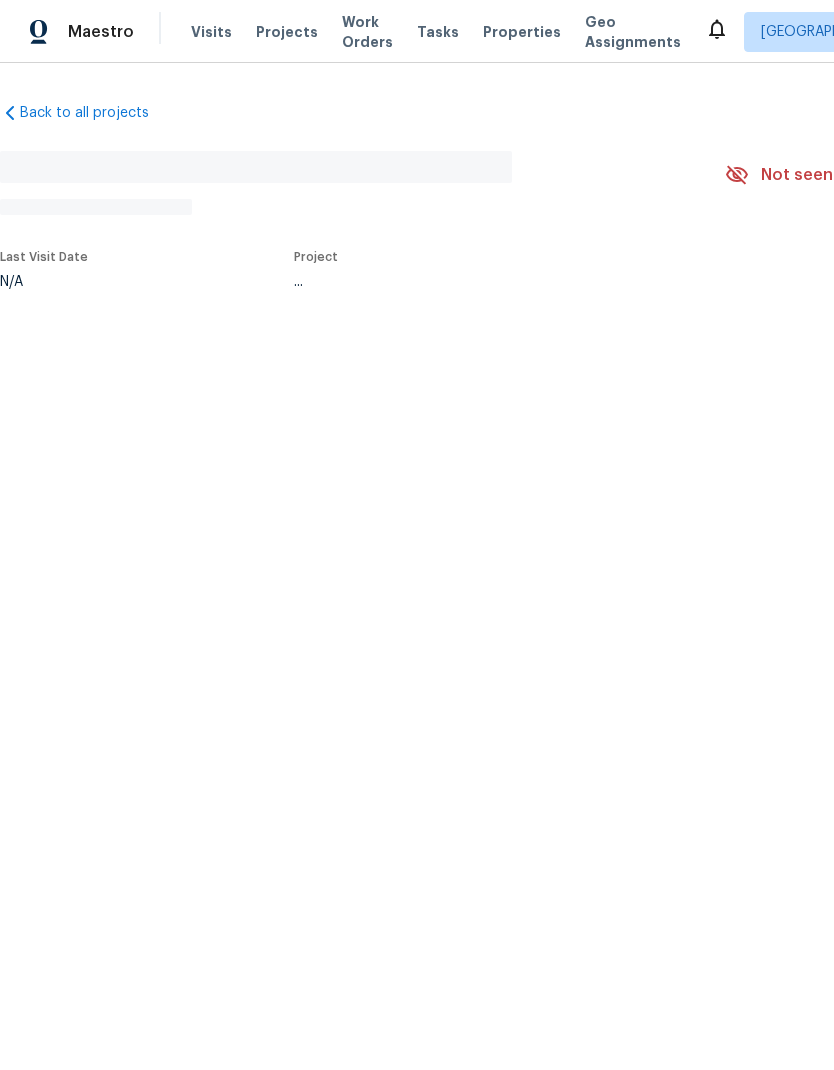 scroll, scrollTop: 0, scrollLeft: 0, axis: both 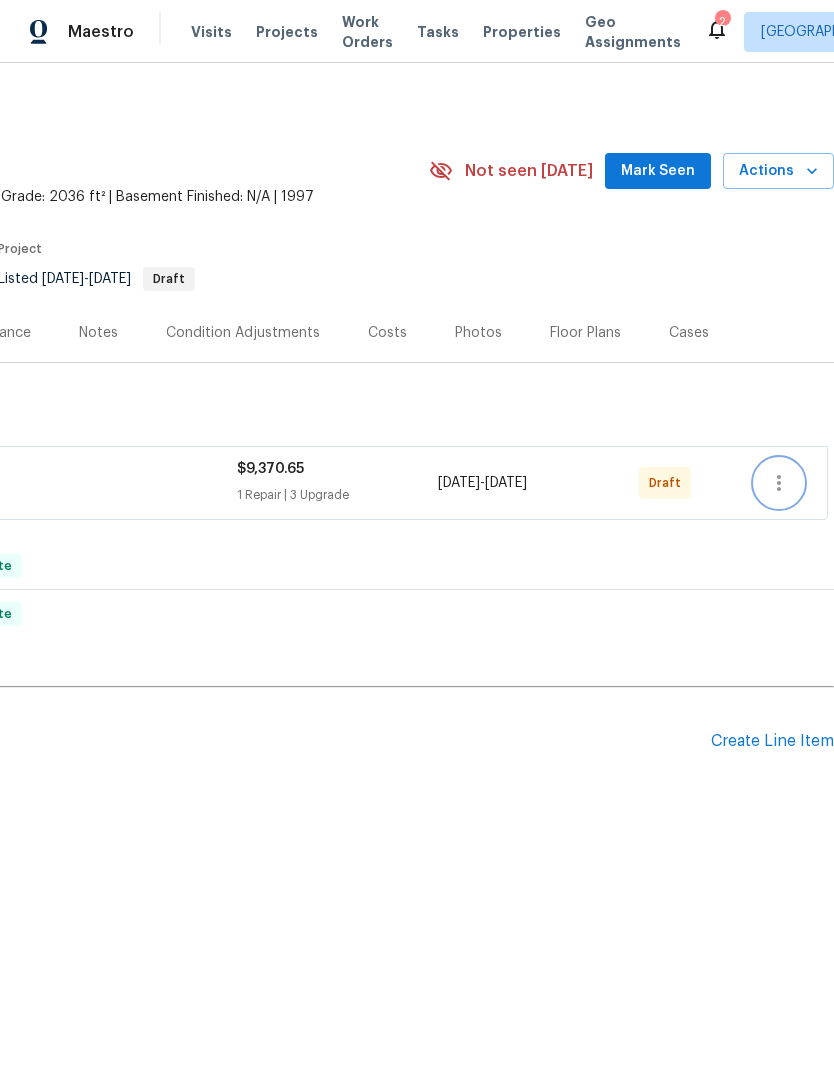 click at bounding box center (779, 483) 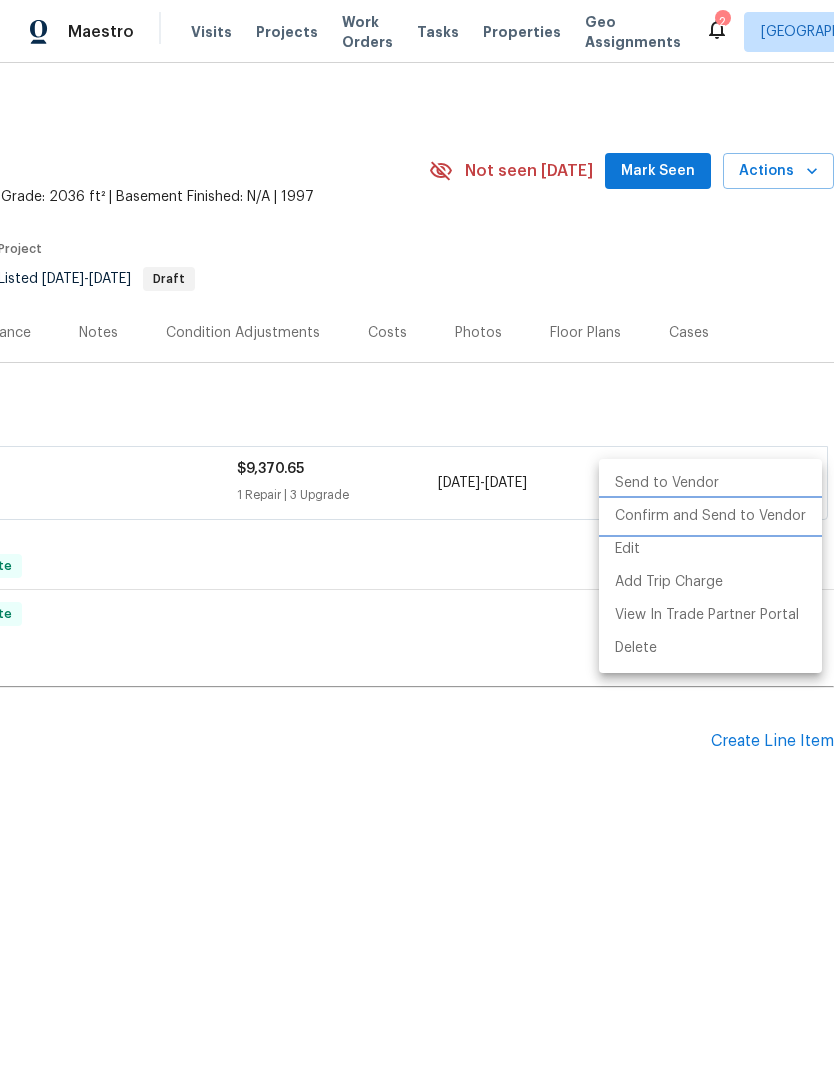 click on "Confirm and Send to Vendor" at bounding box center (710, 516) 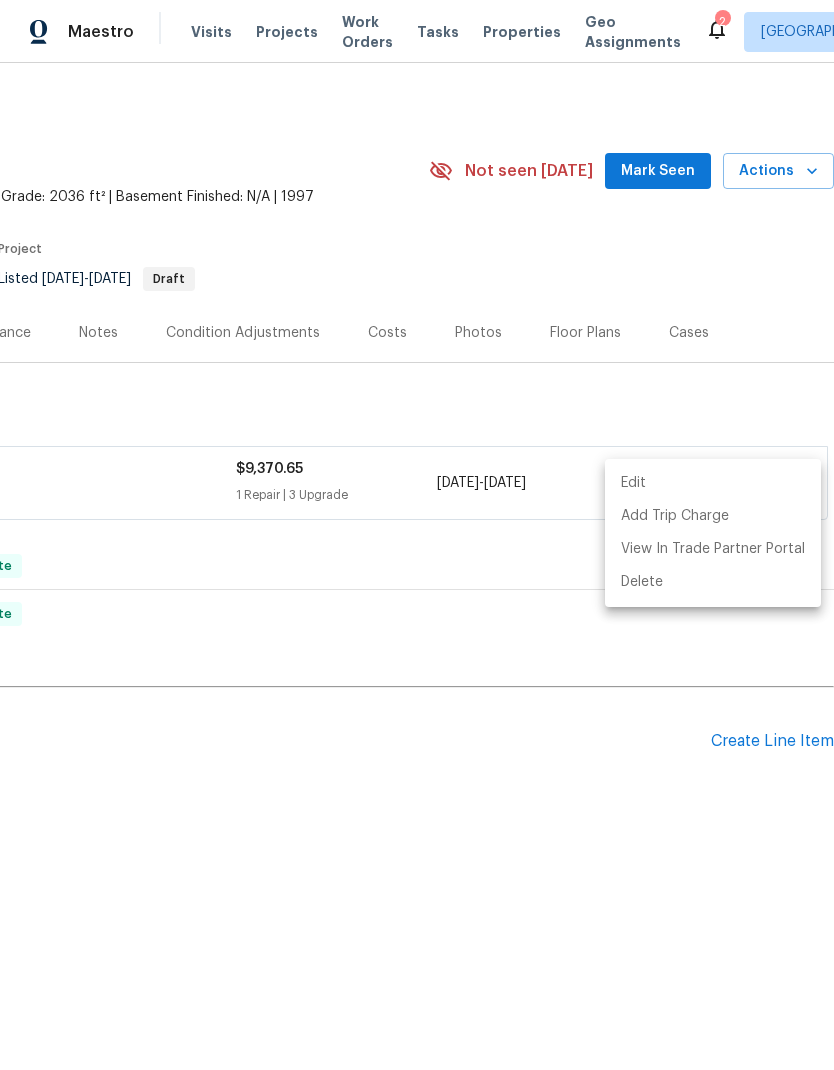 click at bounding box center [417, 535] 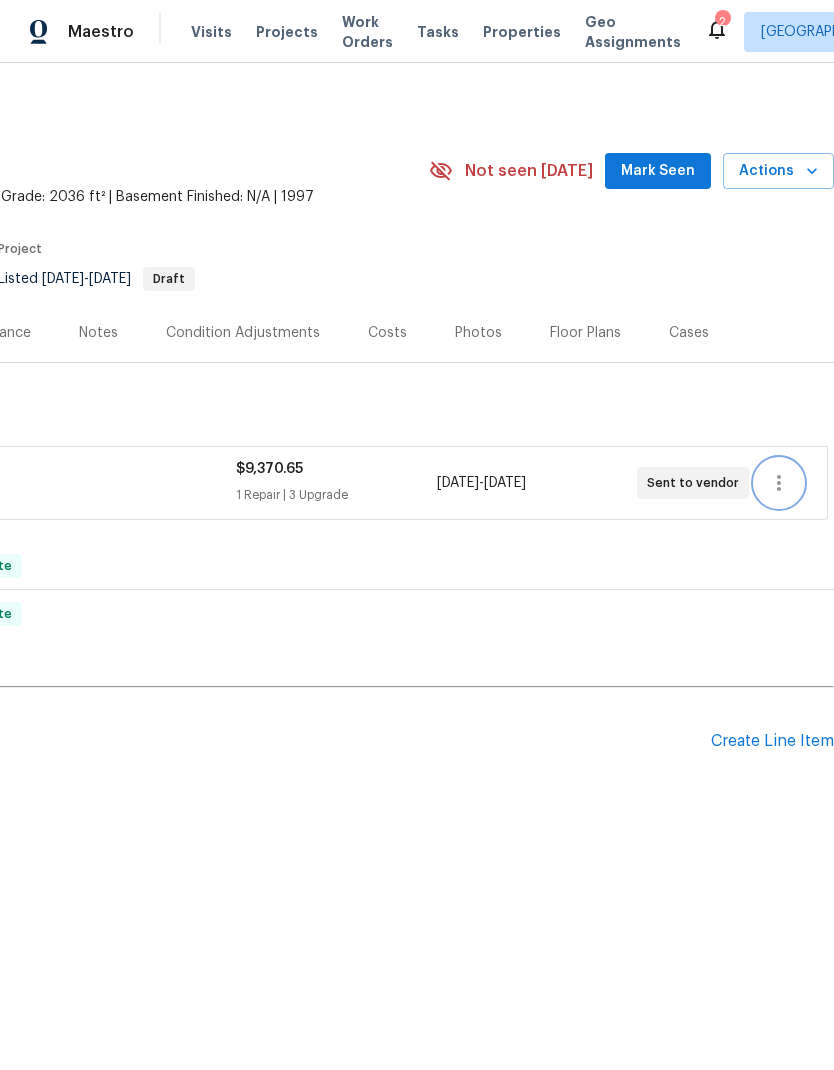 scroll, scrollTop: 0, scrollLeft: 296, axis: horizontal 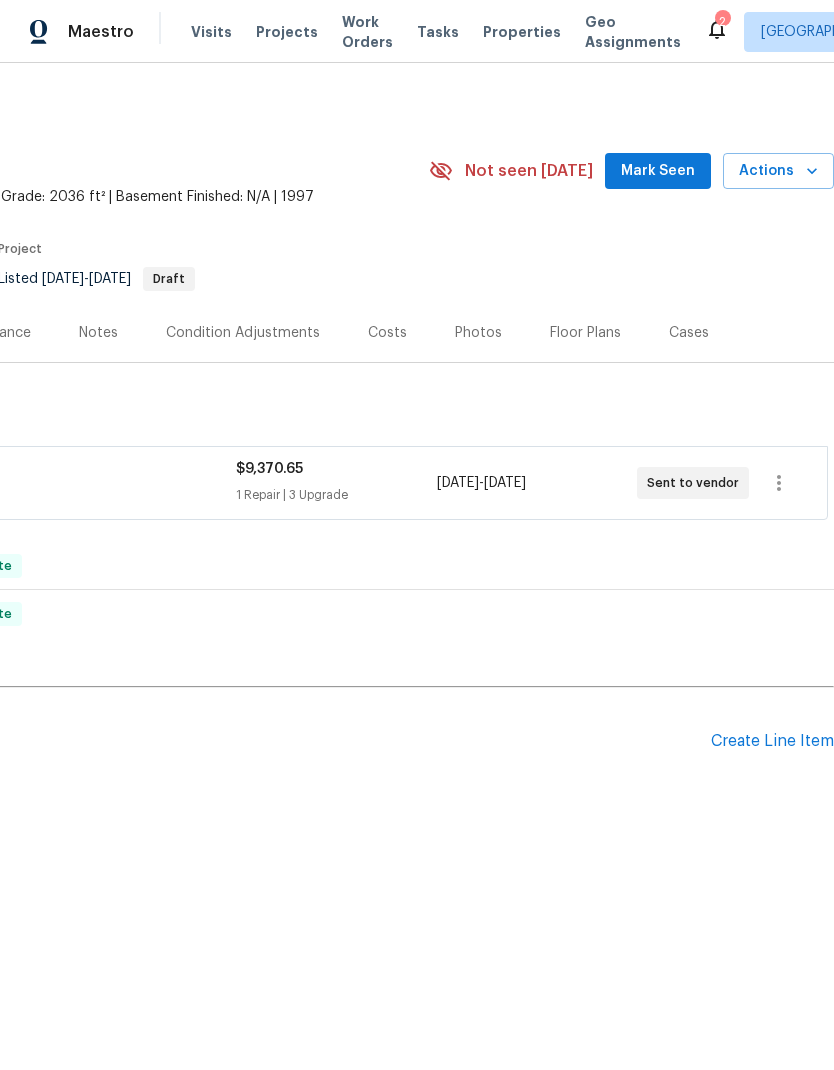 click on "Create Line Item" at bounding box center [772, 741] 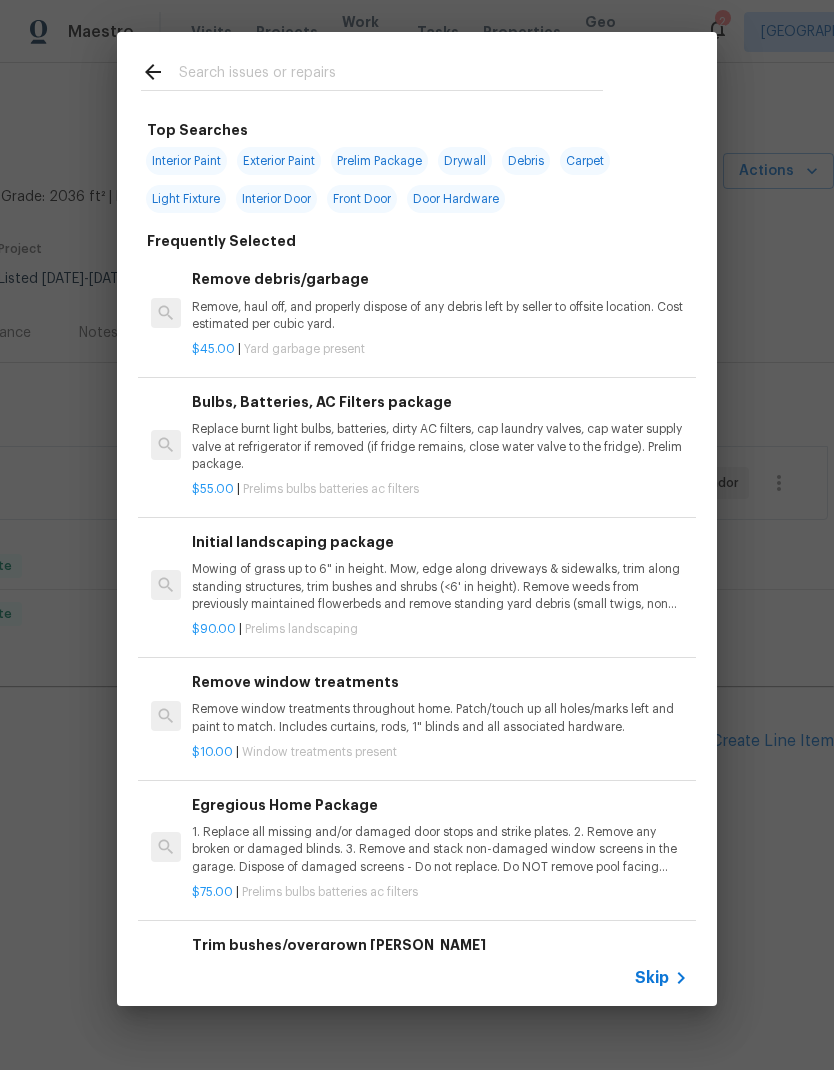 click at bounding box center (391, 75) 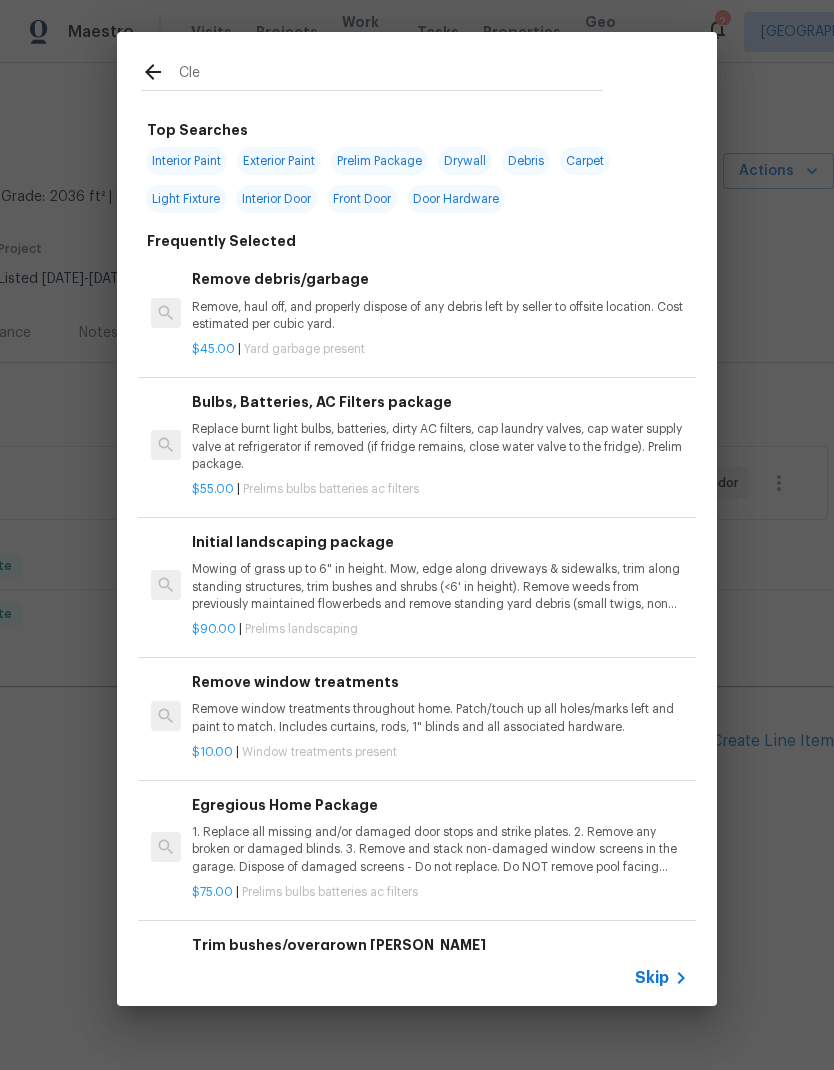 type on "Clea" 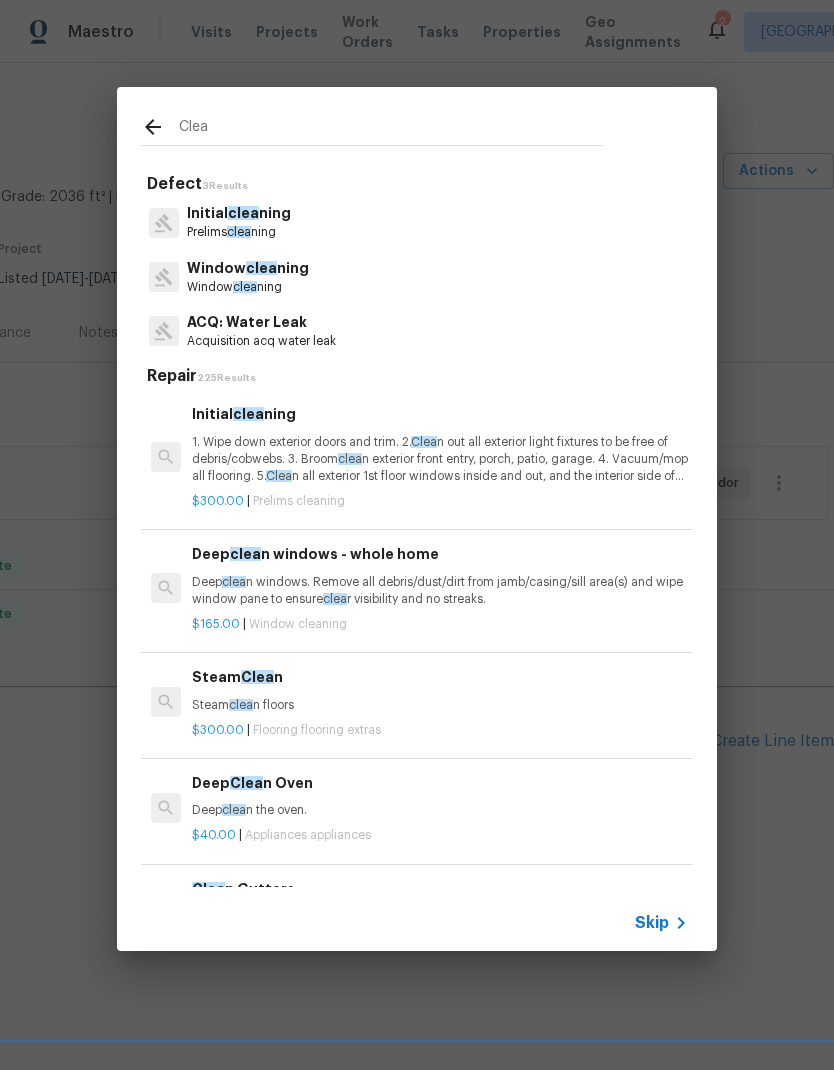 click on "1. Wipe down exterior doors and trim. 2.  Clea n out all exterior light fixtures to be free of debris/cobwebs. 3. Broom  clea n exterior front entry, porch, patio, garage. 4. Vacuum/mop all flooring. 5.  Clea n all exterior 1st floor windows inside and out, and the interior side of all above grade windows.  Clea n all tracks/frames. 6.  Clea n all air vent grills. 7.  Clea n all interior window, base, sill and trim. 8.  Clea n all switch/outlet plates and remove any paint. 9.  Clea n all light fixtures and ceiling fans. 10.  Clea n all doors, frames and trim. 11.  Clea n kitchen and laundry appliances - inside-outside and underneath. 12.  Clea n cabinetry inside and outside and top including drawers. 13.  Clea n counters, sinks, plumbing fixtures, toilets seat to remain down. 14.  Clea n showers, tubs, surrounds, wall tile free of grime and soap scum. 15.  Clea n window coverings if left in place. 16.  Clea n baseboards. 17.  Clea" at bounding box center (440, 459) 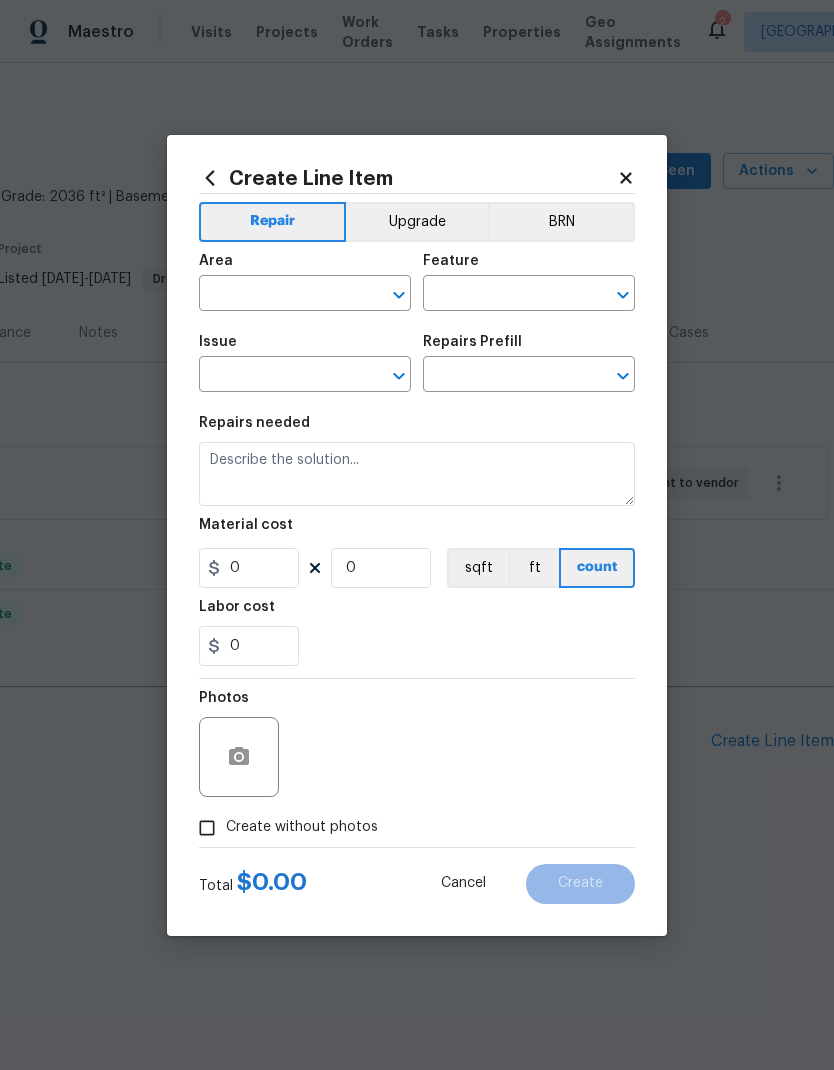 type on "Home Readiness Packages" 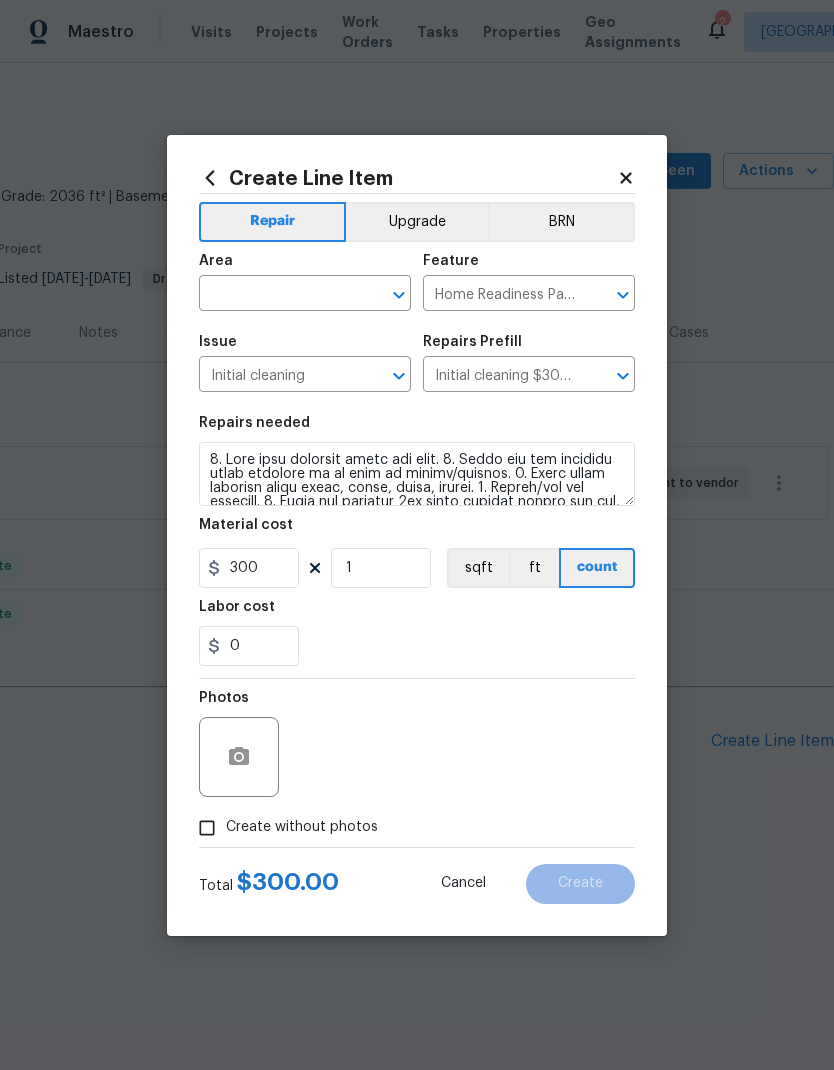 click at bounding box center (277, 295) 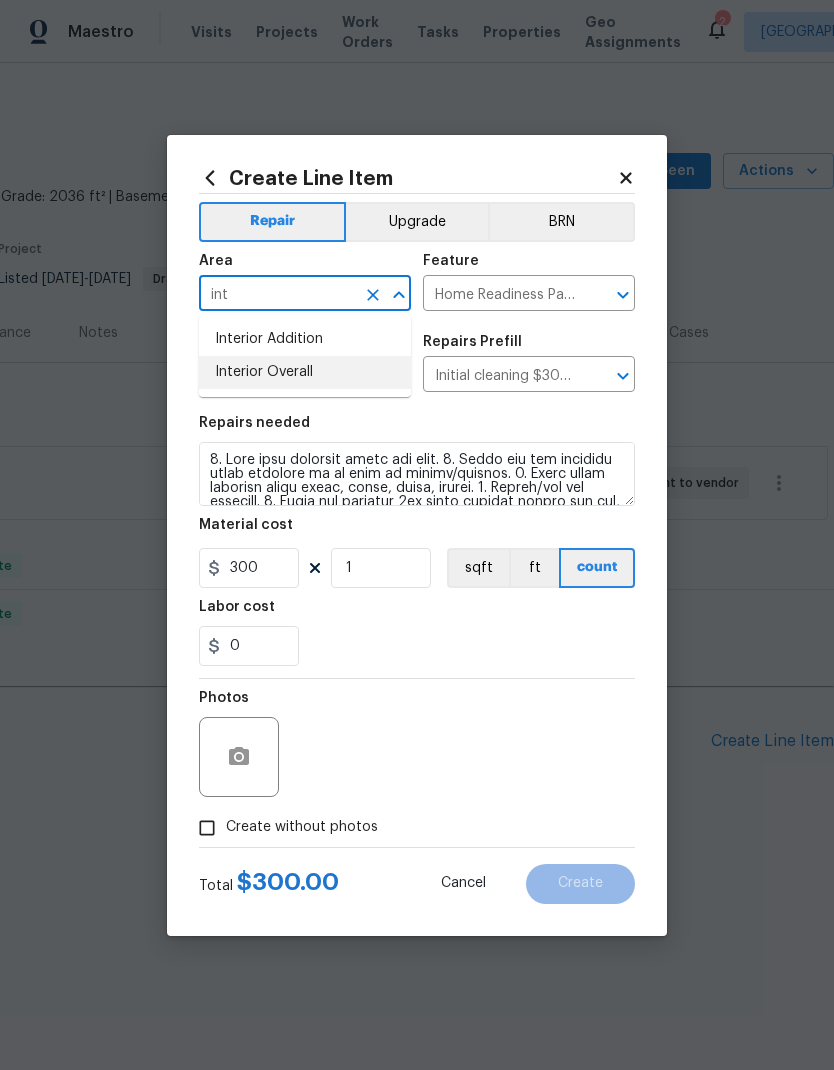 click on "Interior Overall" at bounding box center [305, 372] 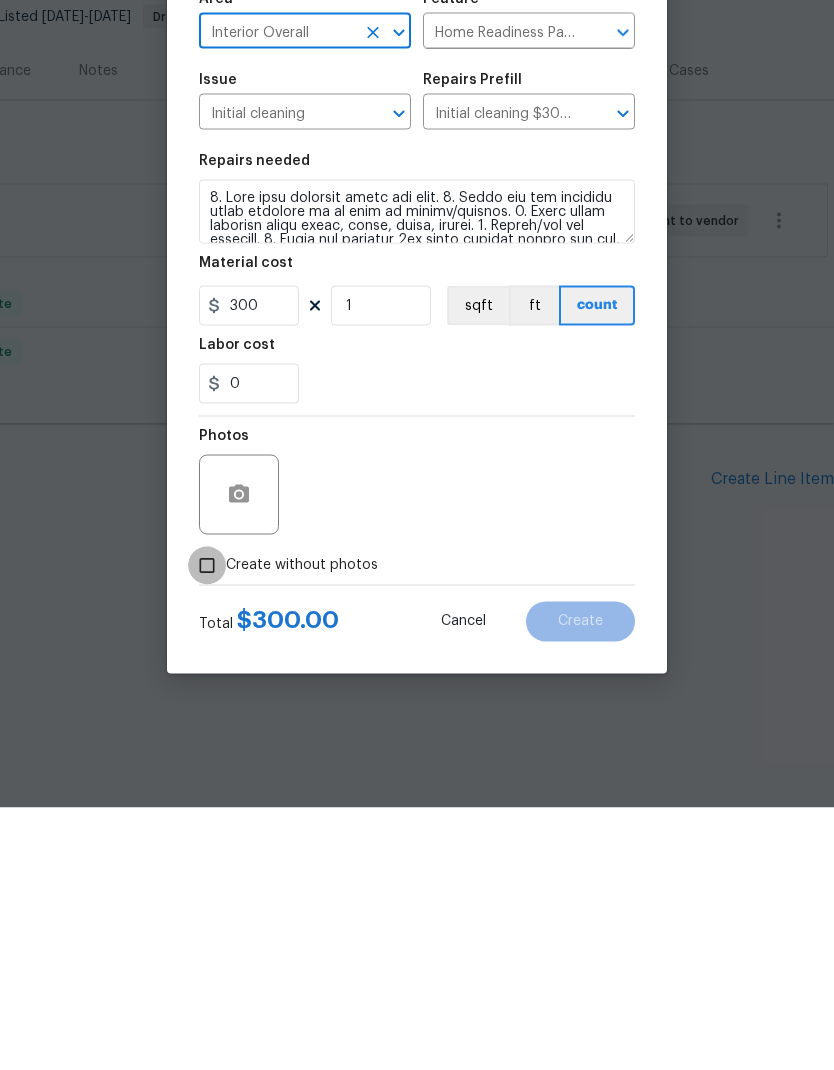 click on "Create without photos" at bounding box center (207, 828) 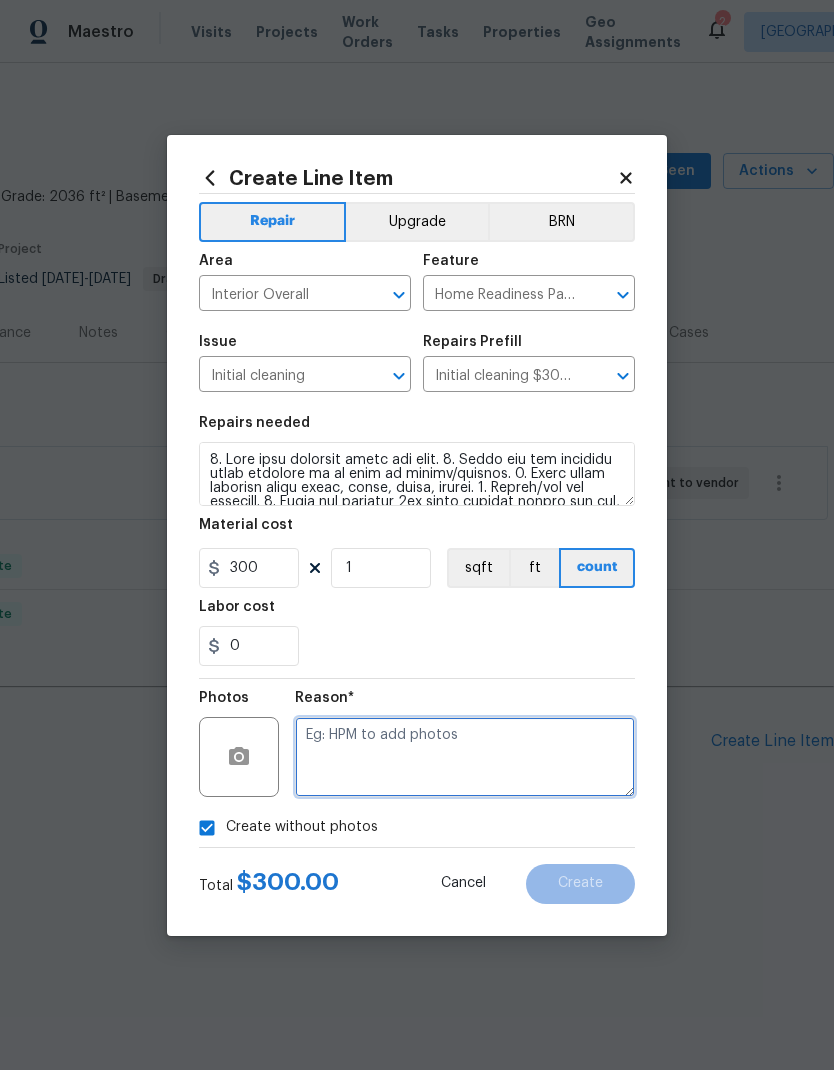 click at bounding box center (465, 757) 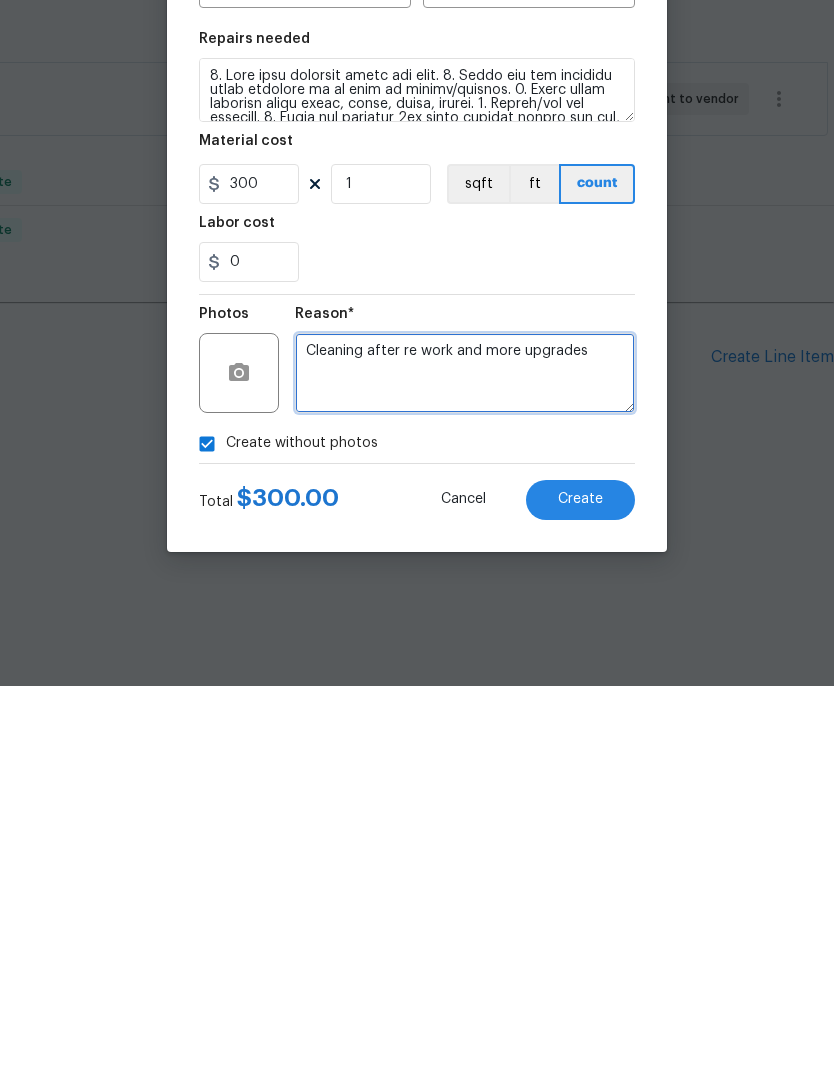type on "Cleaning after re work and more upgrades" 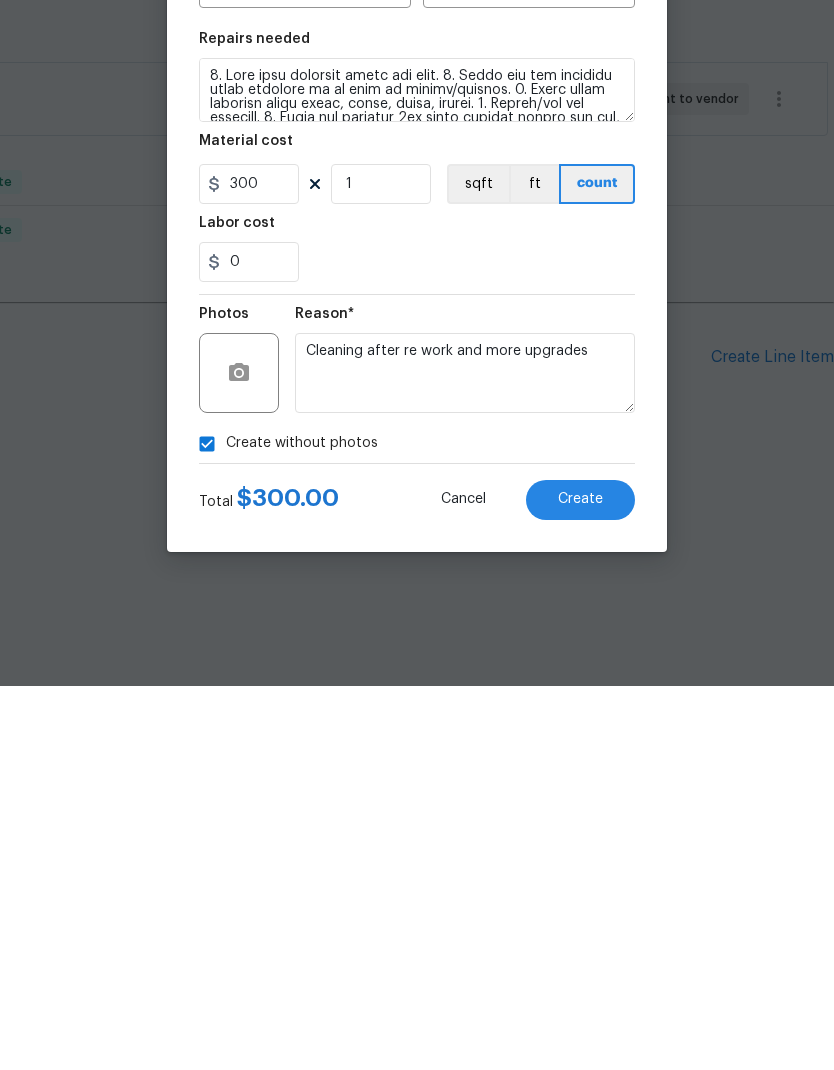 click on "Create" at bounding box center [580, 883] 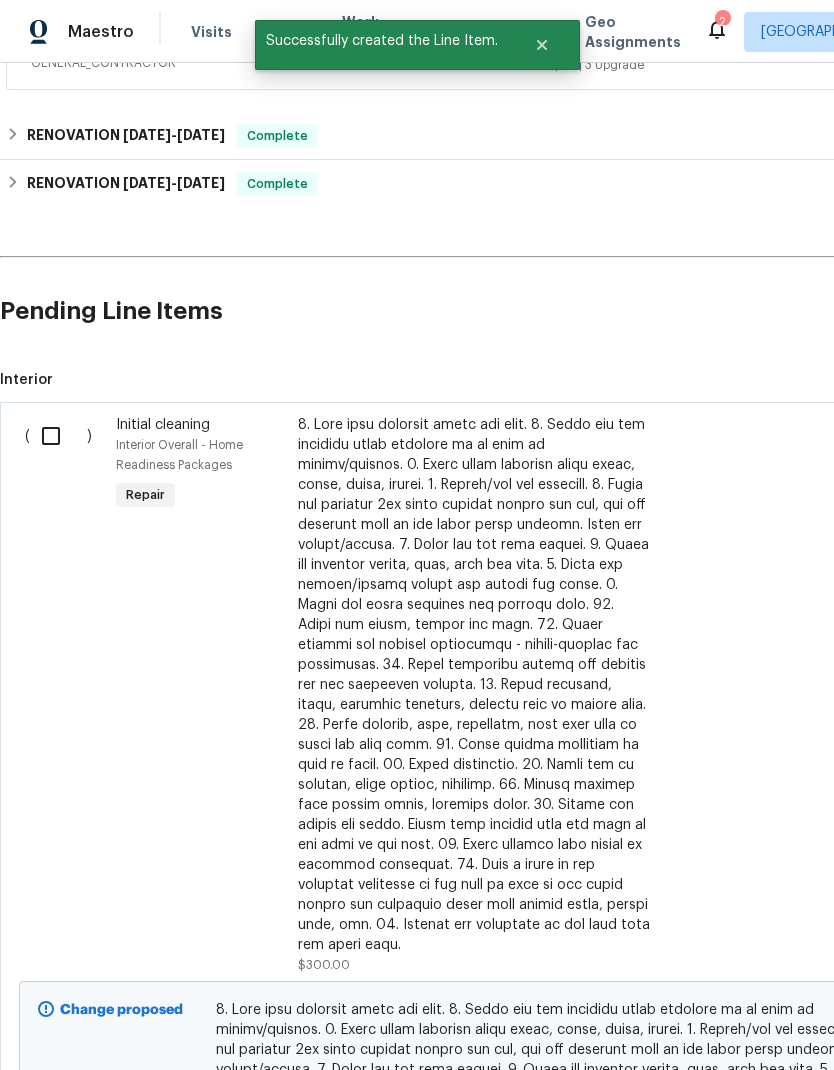 scroll, scrollTop: 431, scrollLeft: 0, axis: vertical 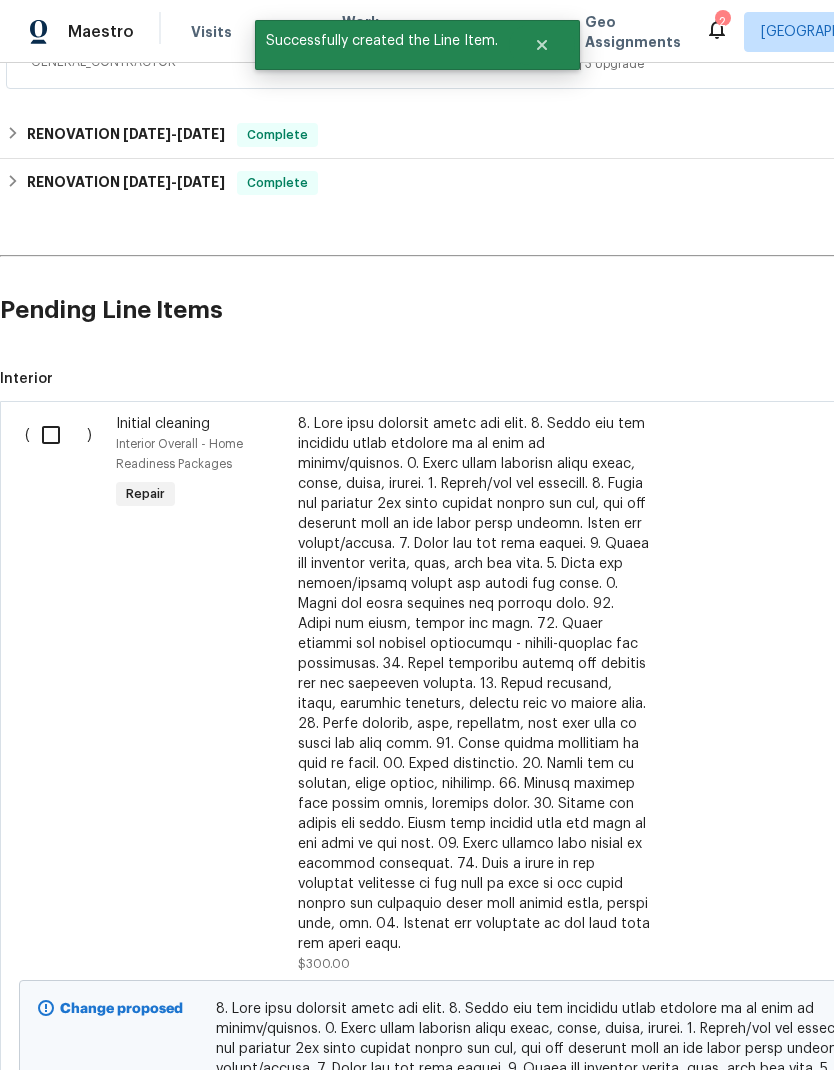 click at bounding box center [58, 435] 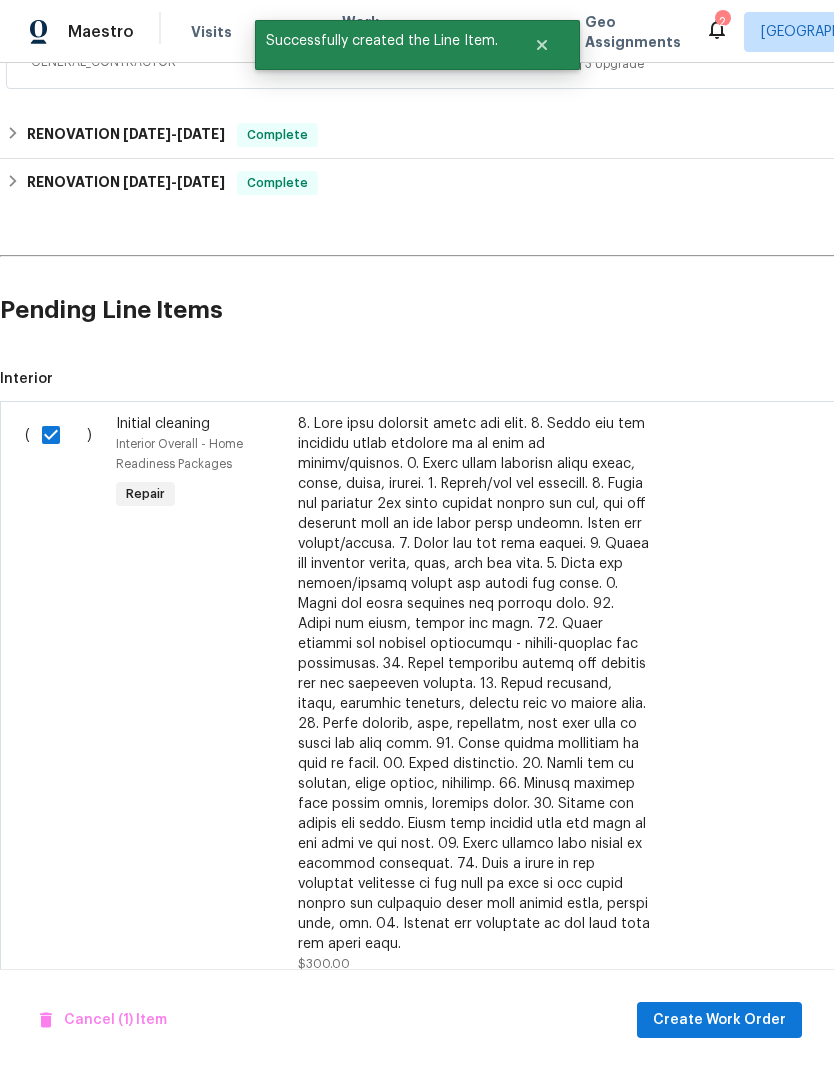 scroll, scrollTop: 528, scrollLeft: 56, axis: both 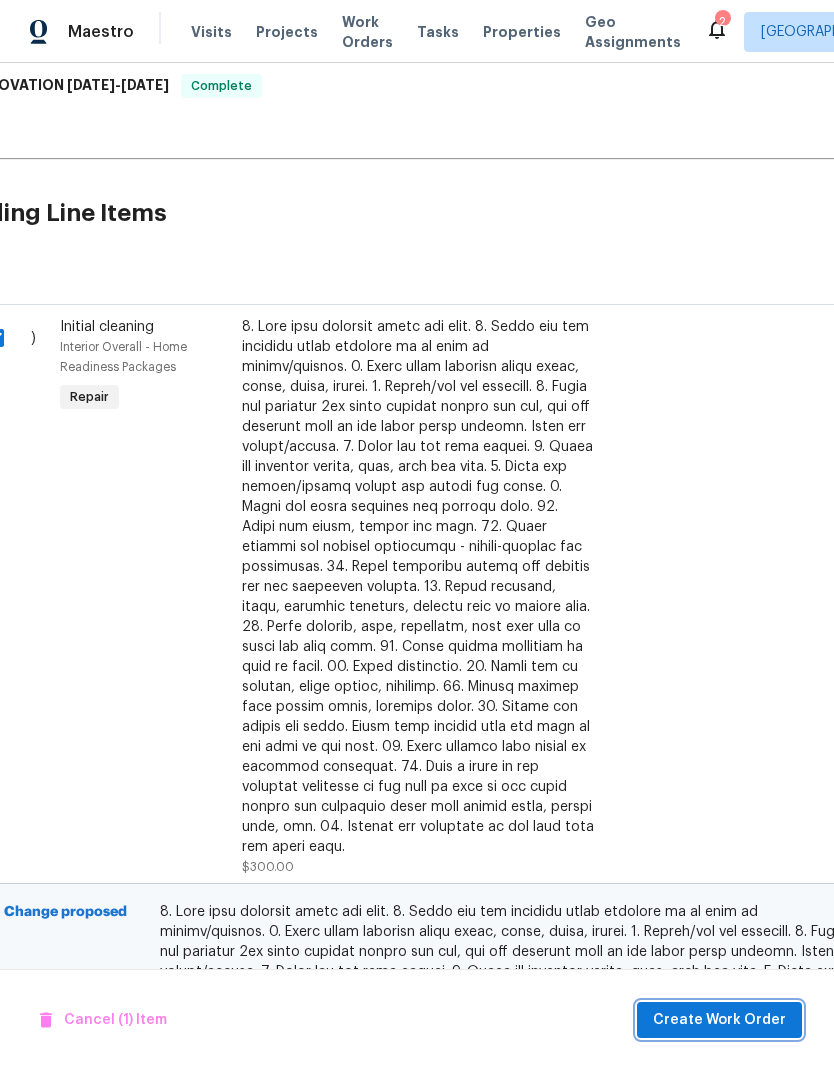 click on "Create Work Order" at bounding box center [719, 1020] 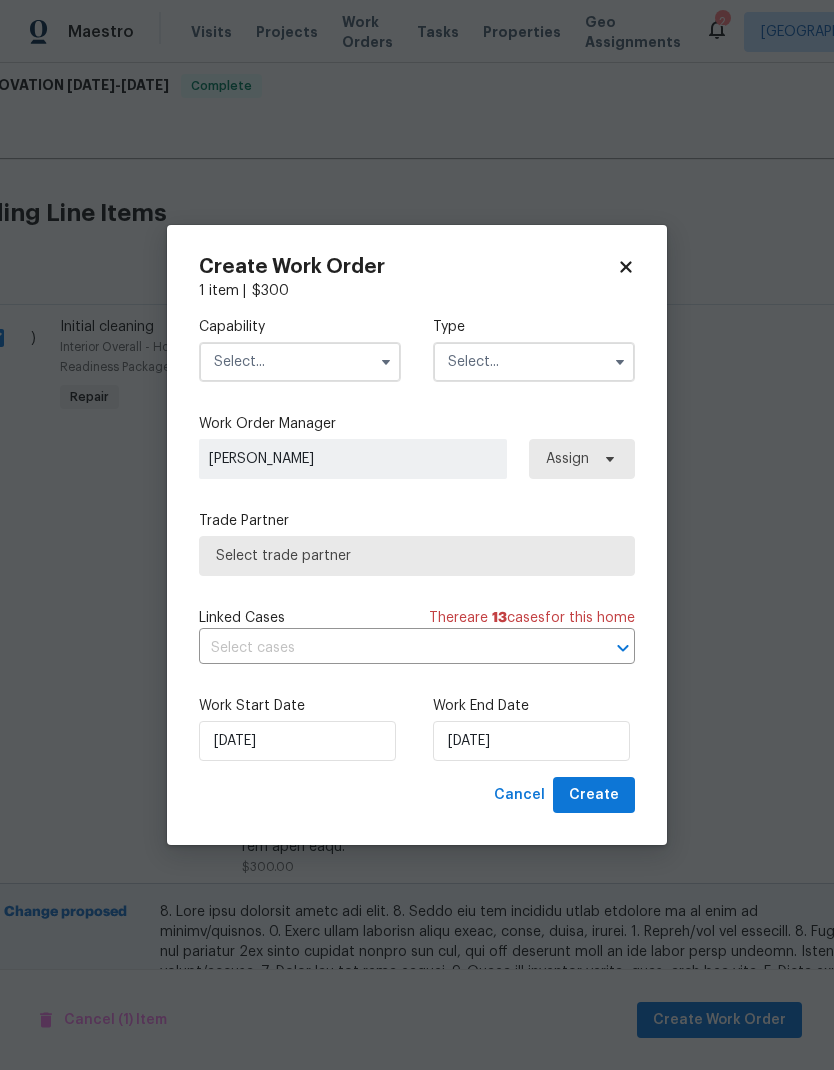 click at bounding box center (300, 362) 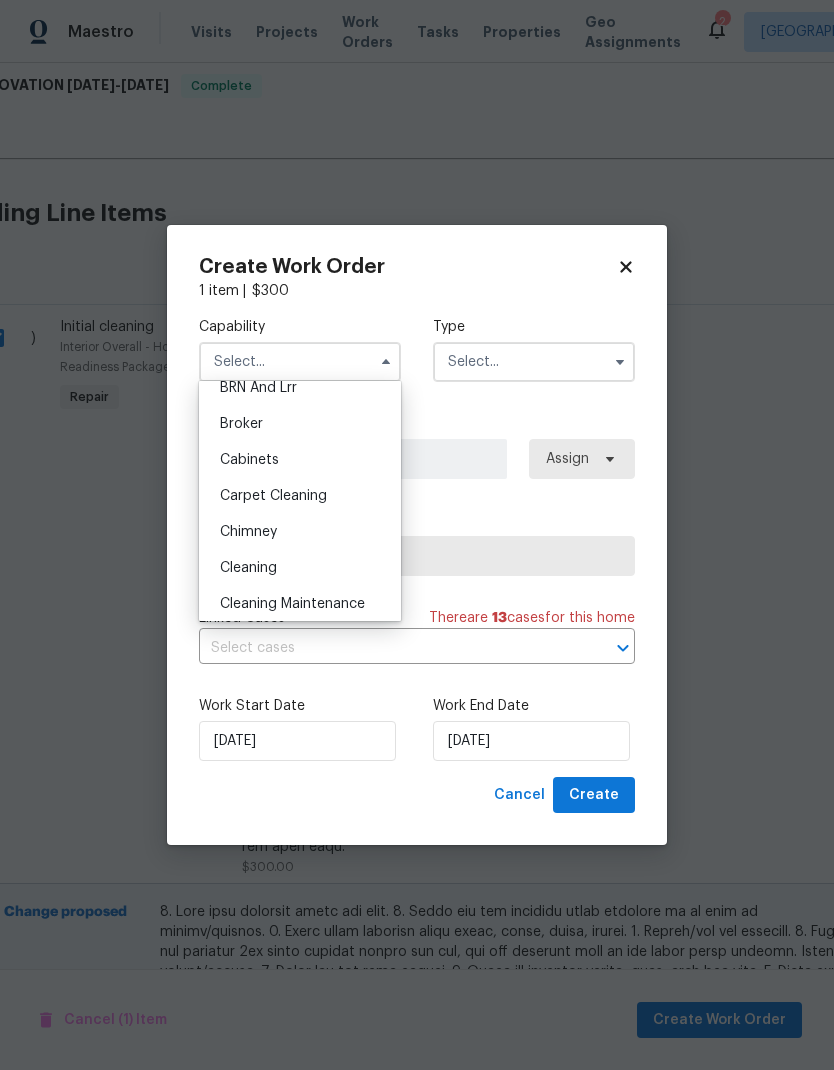 scroll, scrollTop: 158, scrollLeft: 0, axis: vertical 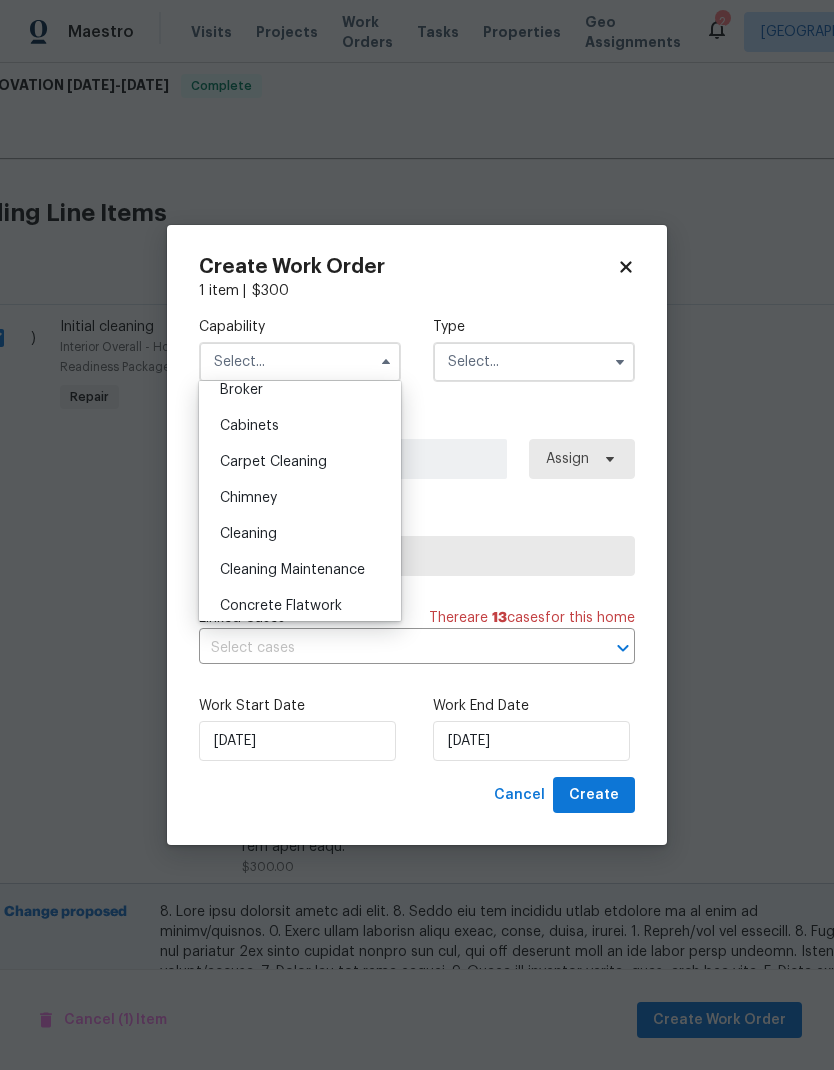click on "Cleaning" at bounding box center (248, 534) 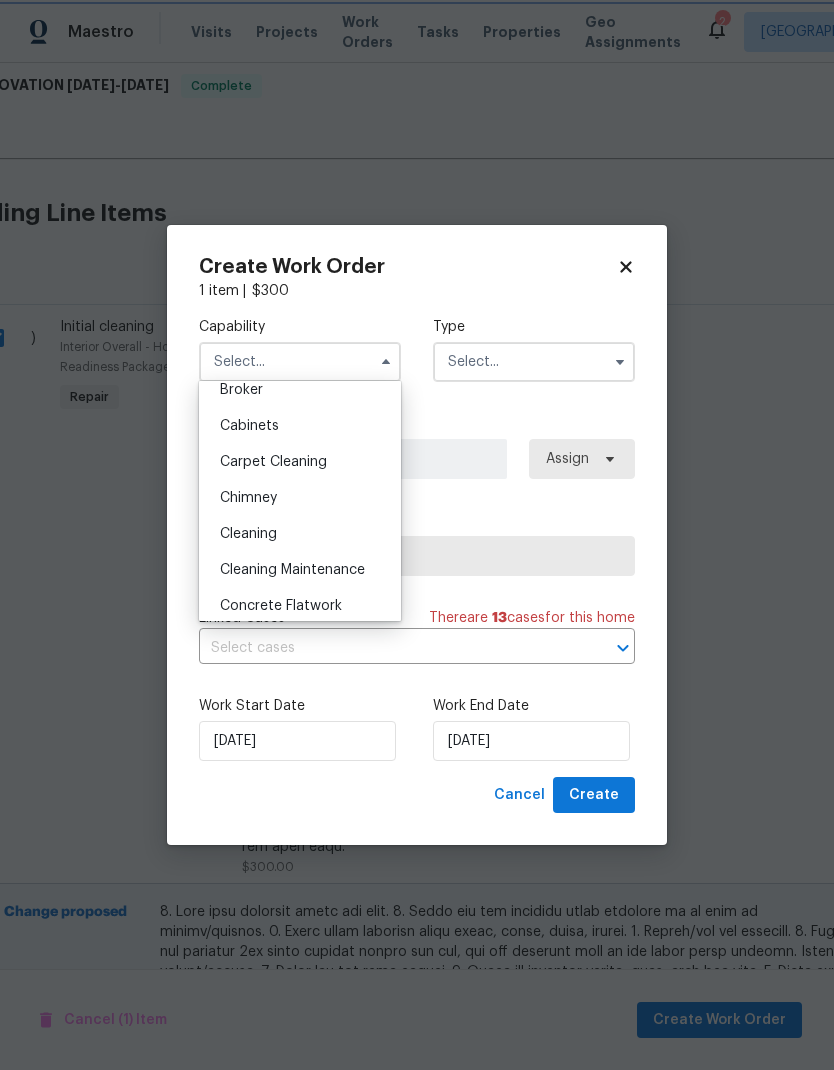 type on "Cleaning" 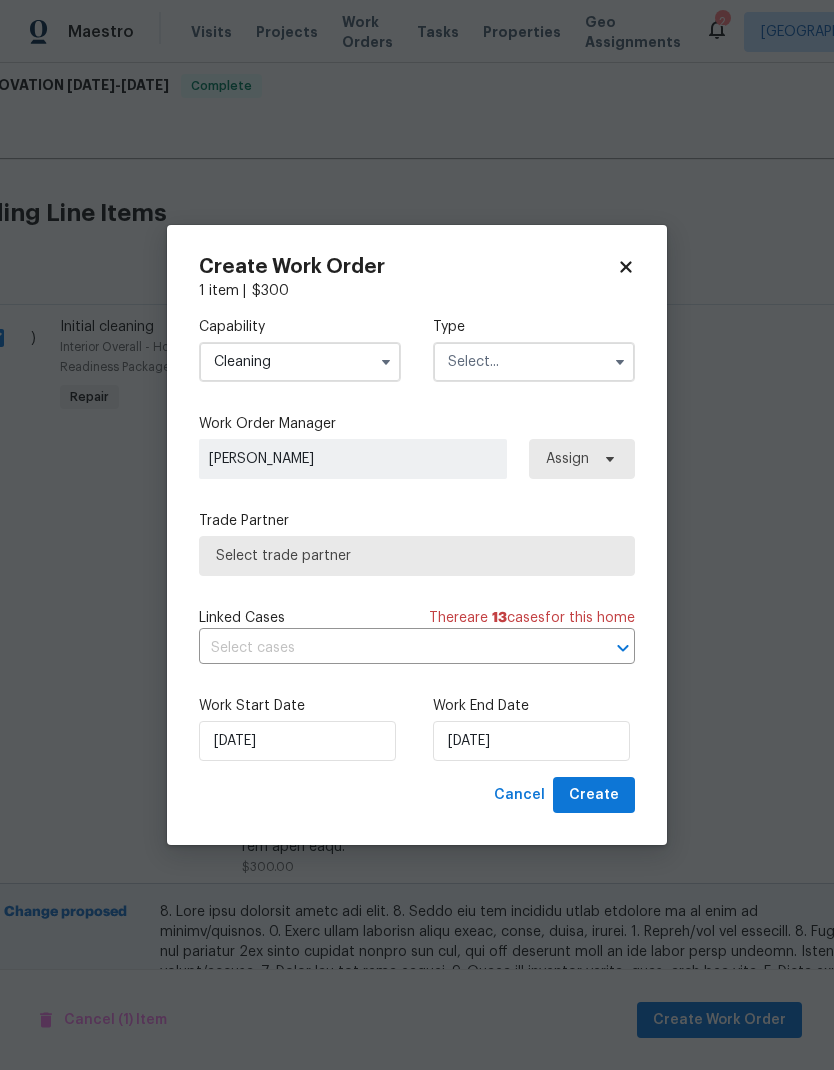 click at bounding box center [534, 362] 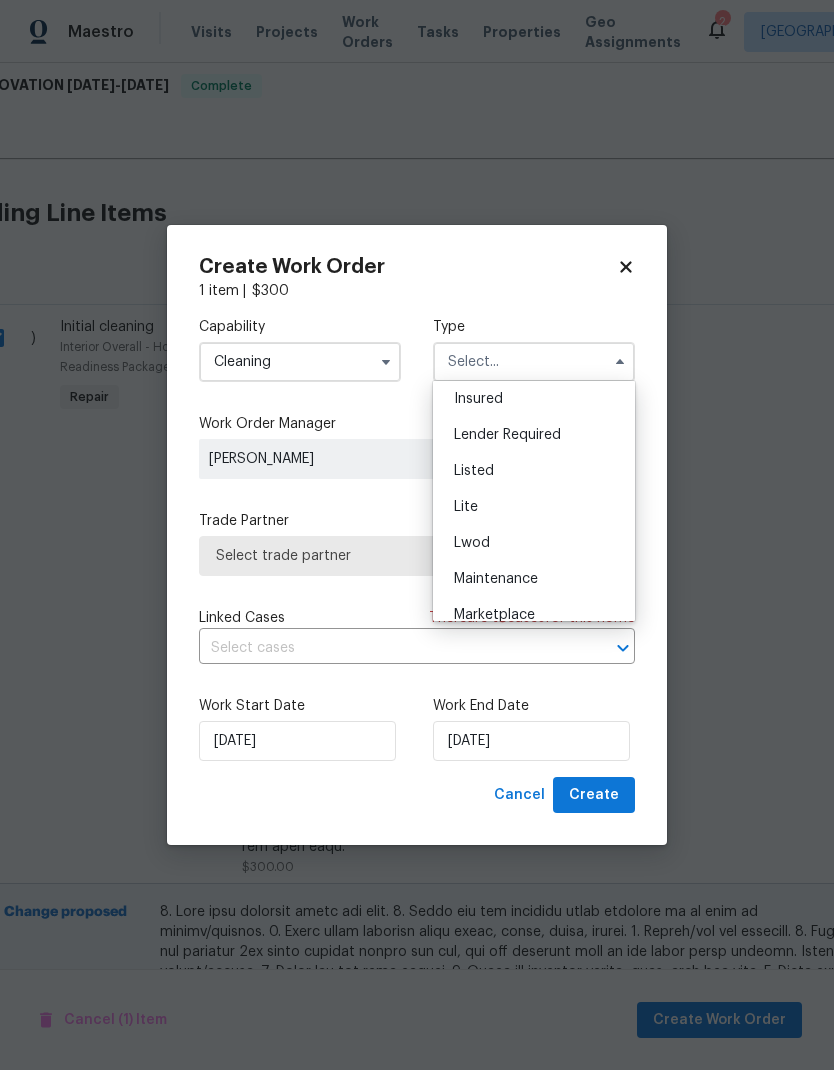 scroll, scrollTop: 145, scrollLeft: 0, axis: vertical 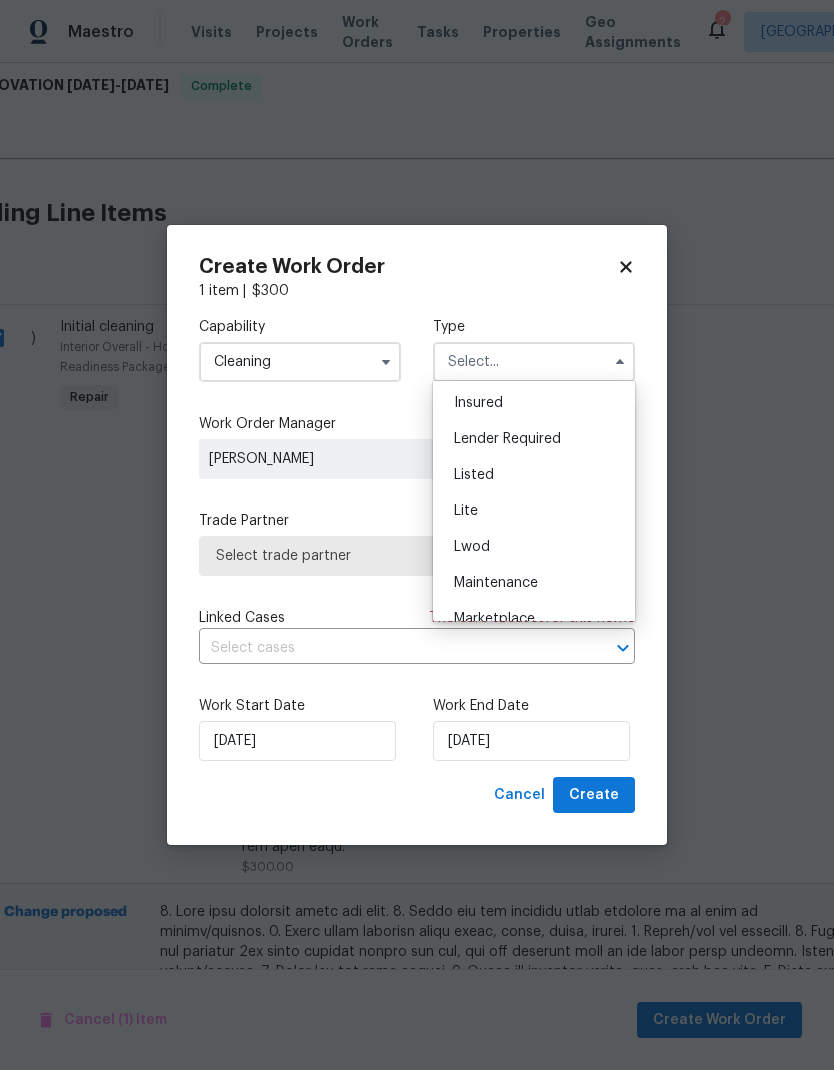 click on "Listed" at bounding box center [534, 475] 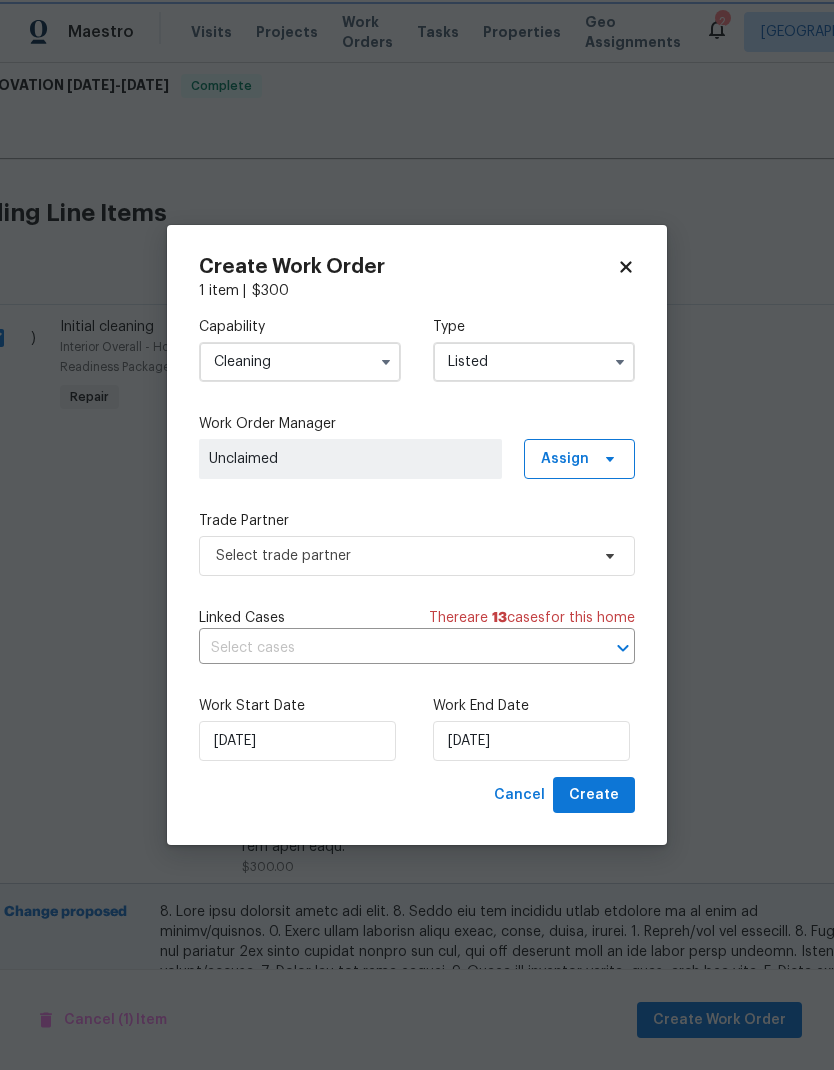 scroll, scrollTop: 0, scrollLeft: 0, axis: both 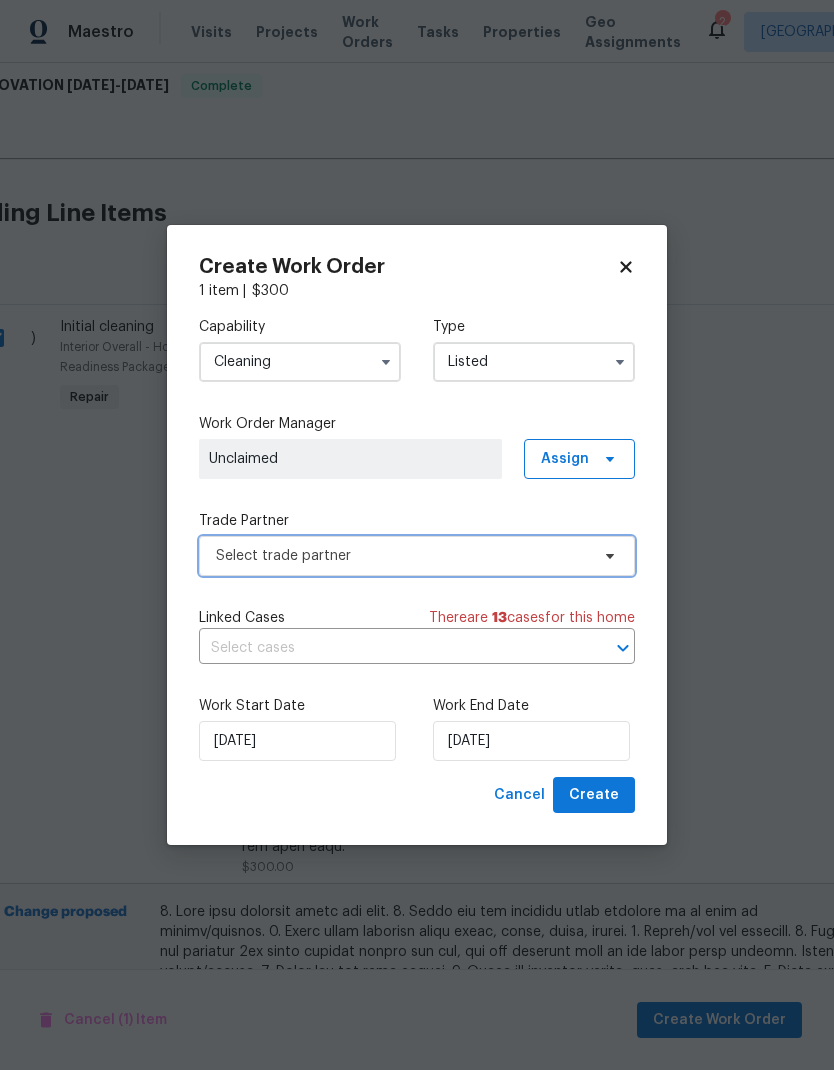 click on "Select trade partner" at bounding box center (402, 556) 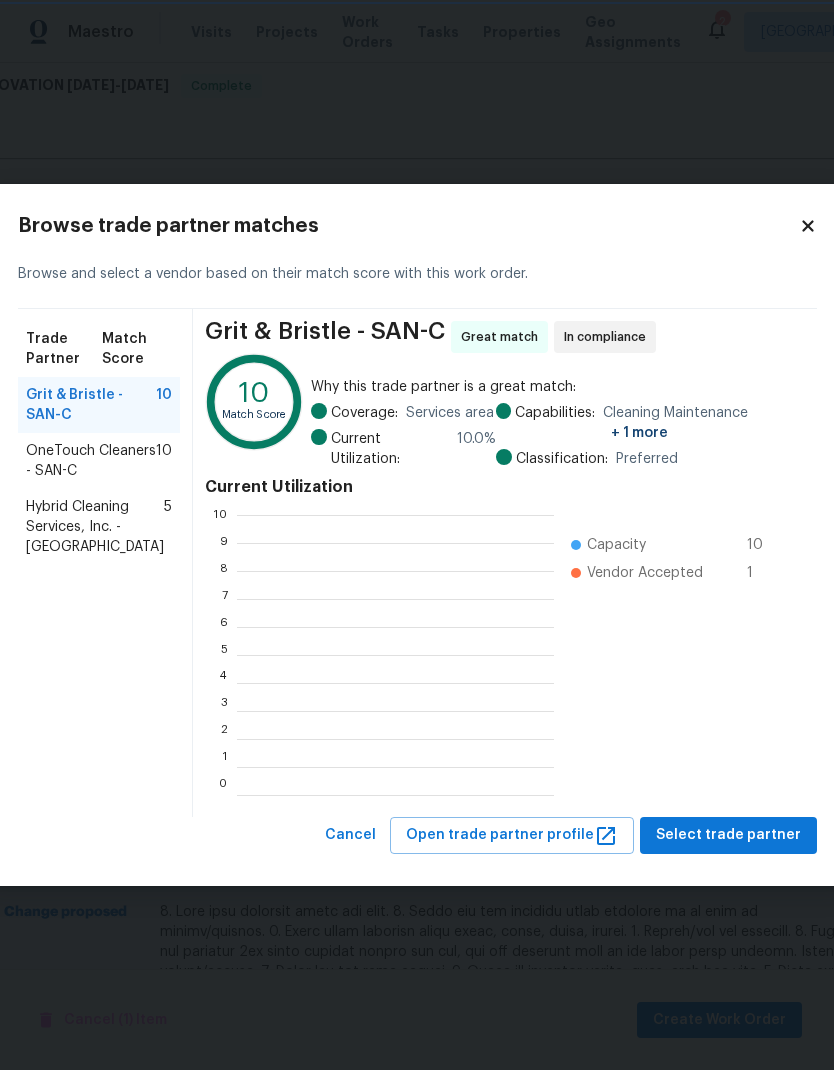 scroll, scrollTop: 2, scrollLeft: 2, axis: both 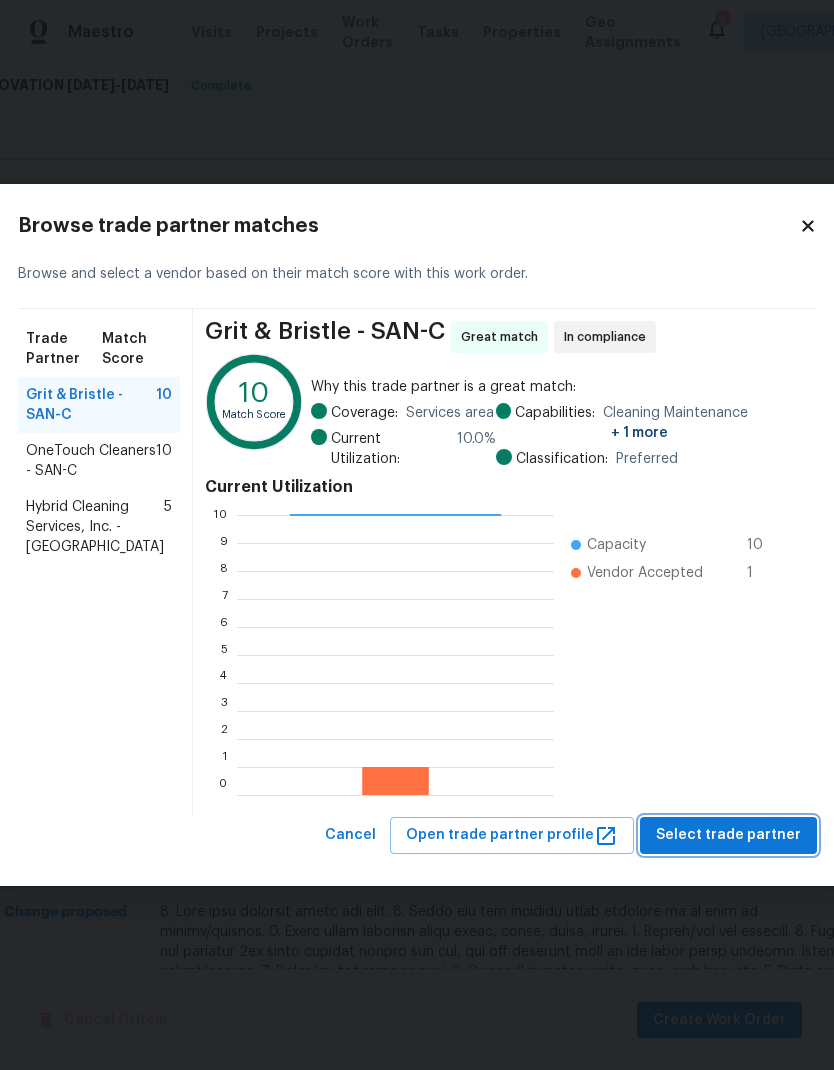 click on "Select trade partner" at bounding box center (728, 835) 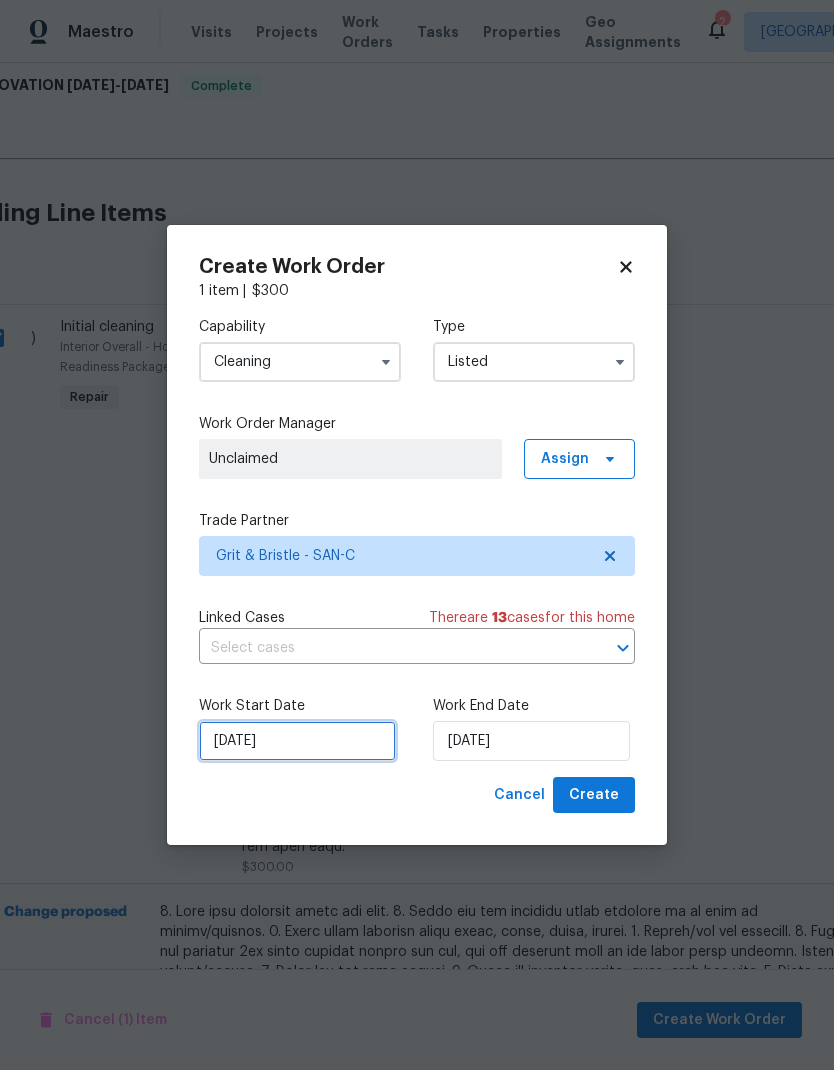 click on "7/10/2025" at bounding box center [297, 741] 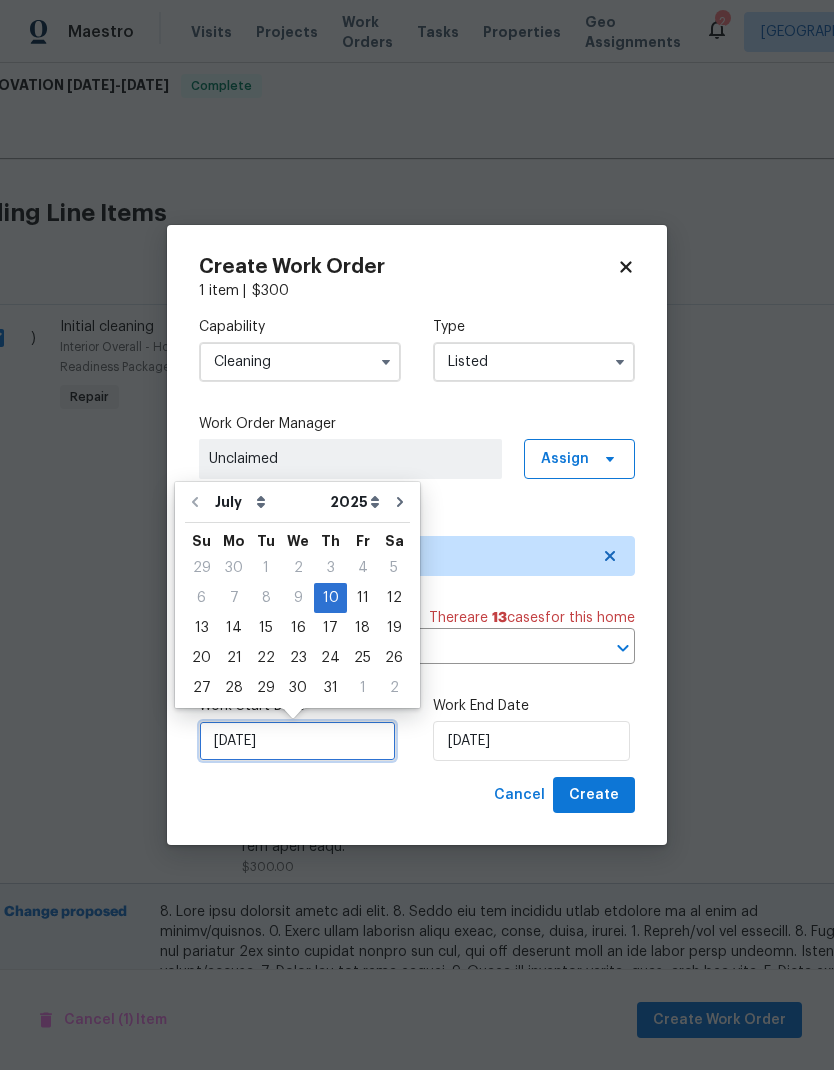scroll, scrollTop: 15, scrollLeft: 0, axis: vertical 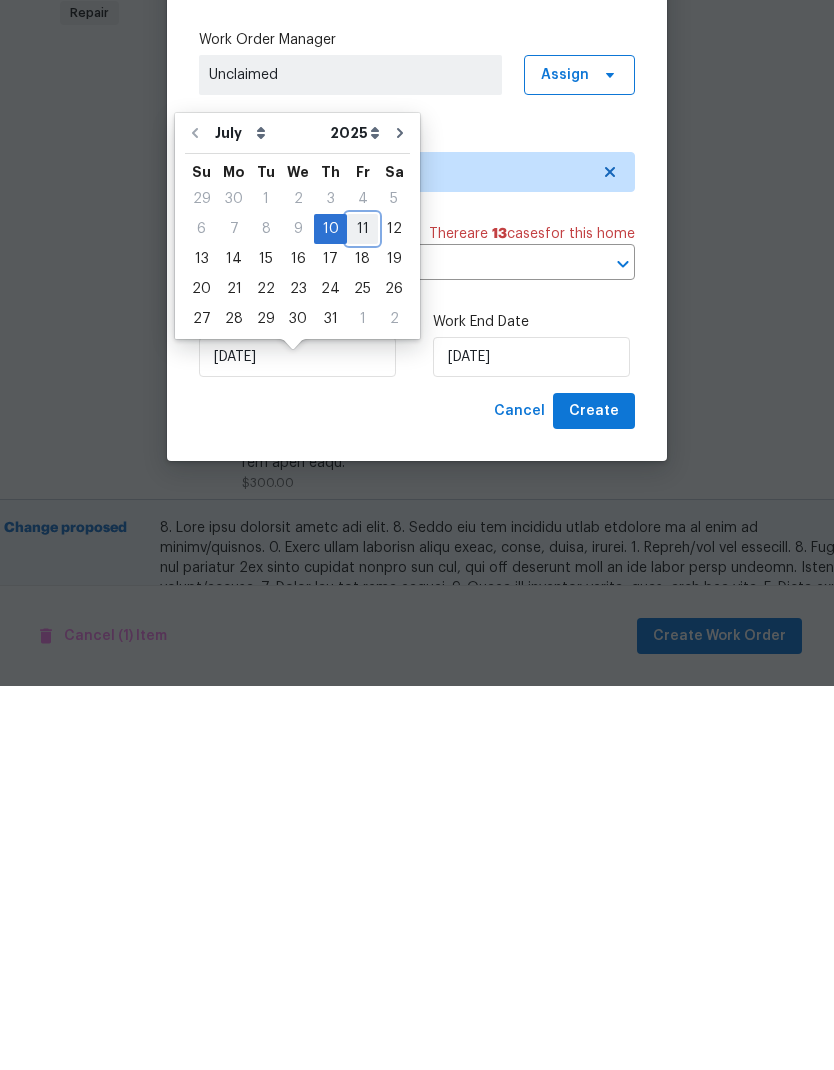 click on "11" at bounding box center (362, 613) 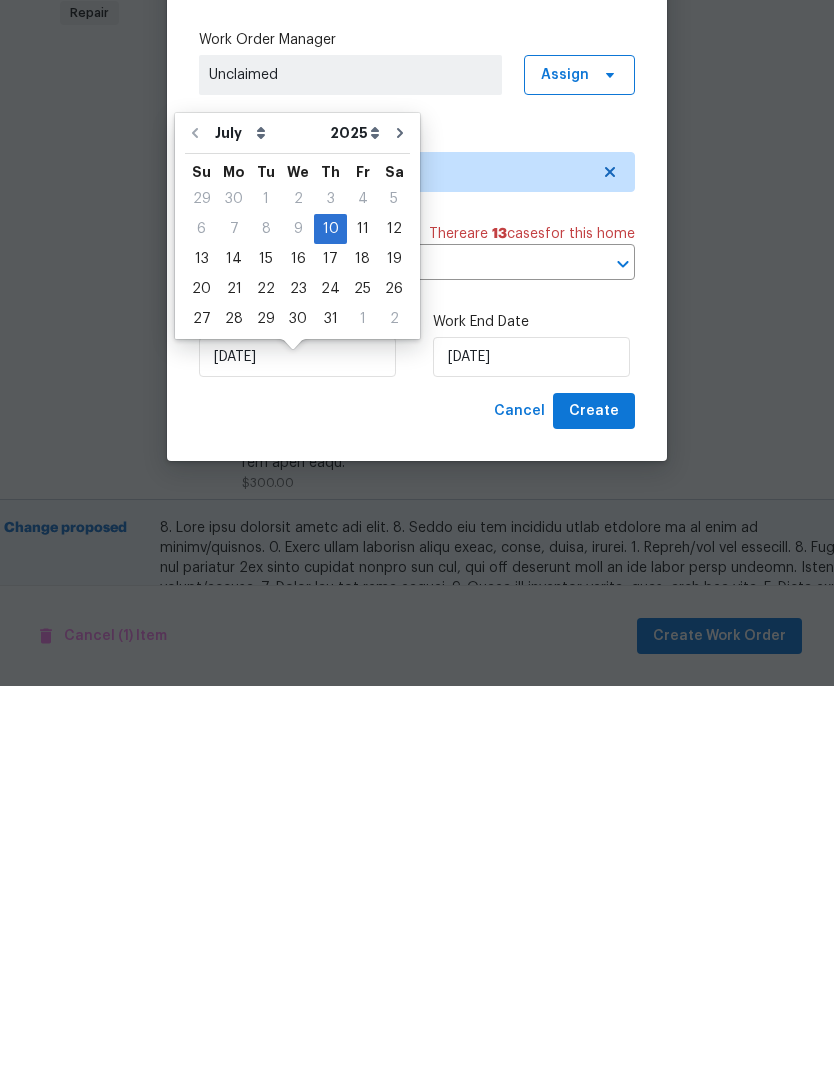 type on "7/11/2025" 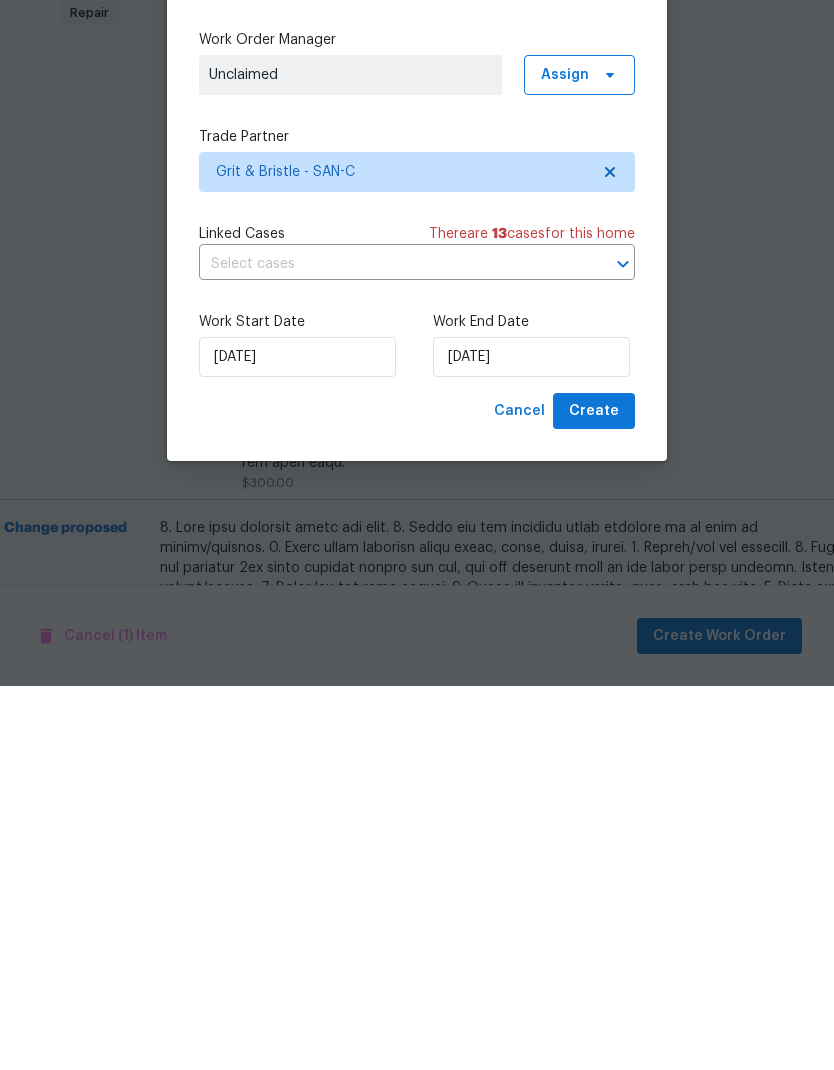 scroll, scrollTop: 80, scrollLeft: 0, axis: vertical 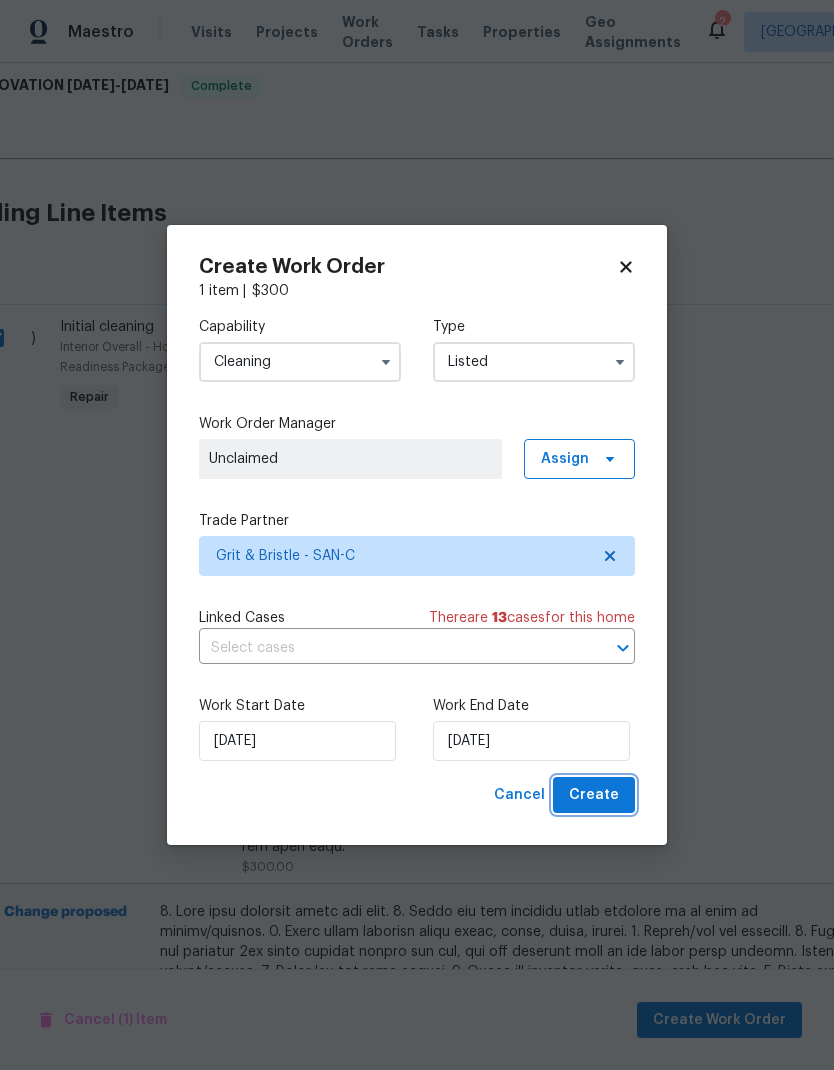 click on "Create" at bounding box center (594, 795) 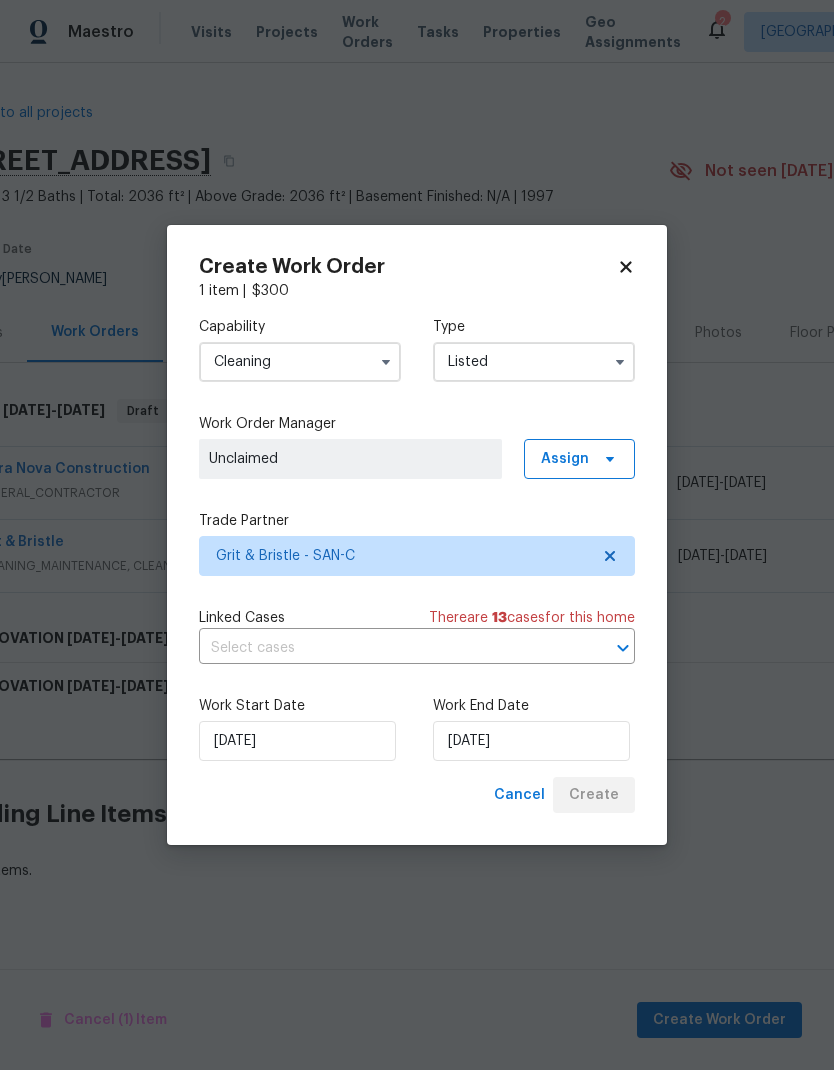 scroll, scrollTop: 0, scrollLeft: 0, axis: both 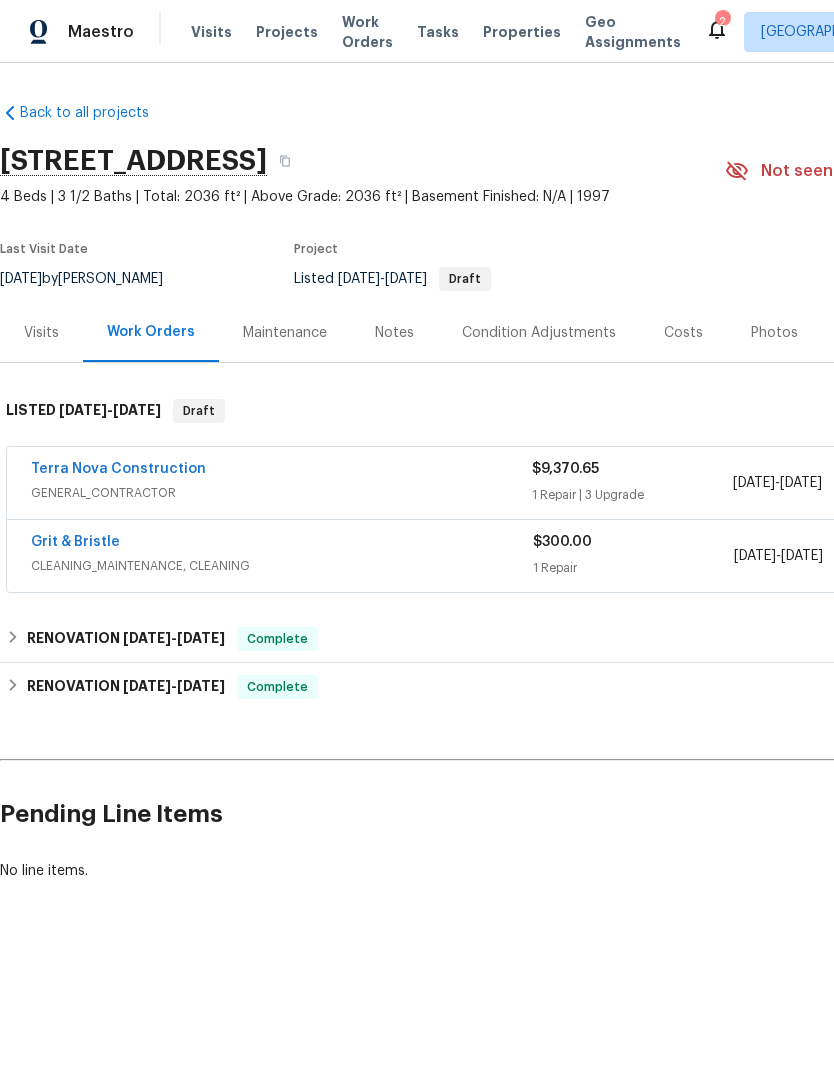 click on "Properties" at bounding box center (522, 32) 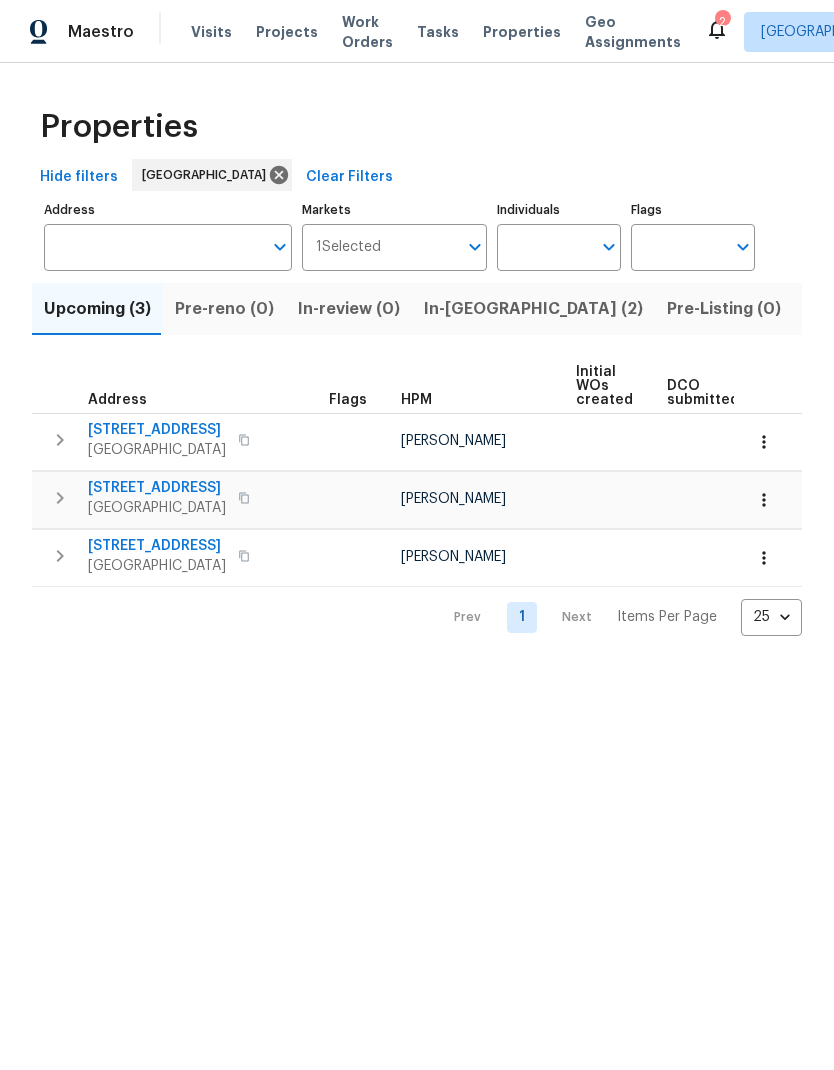 click at bounding box center (153, 247) 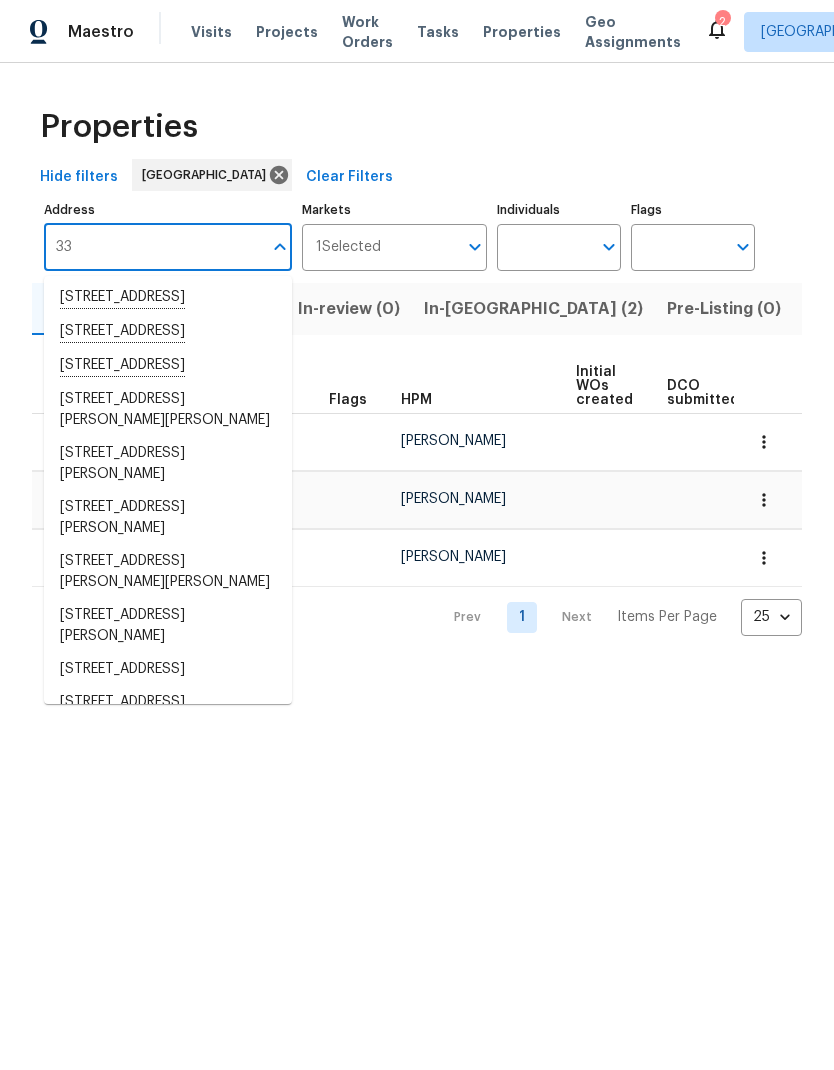 scroll, scrollTop: 280, scrollLeft: 0, axis: vertical 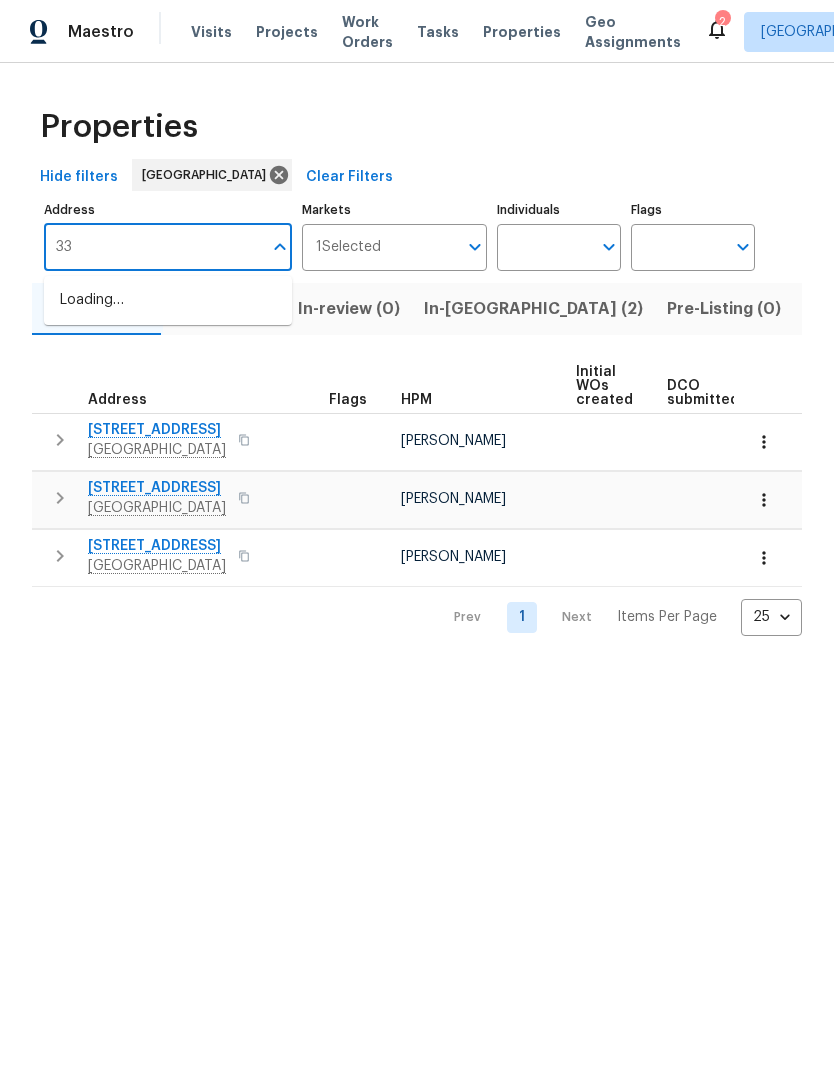 type on "3" 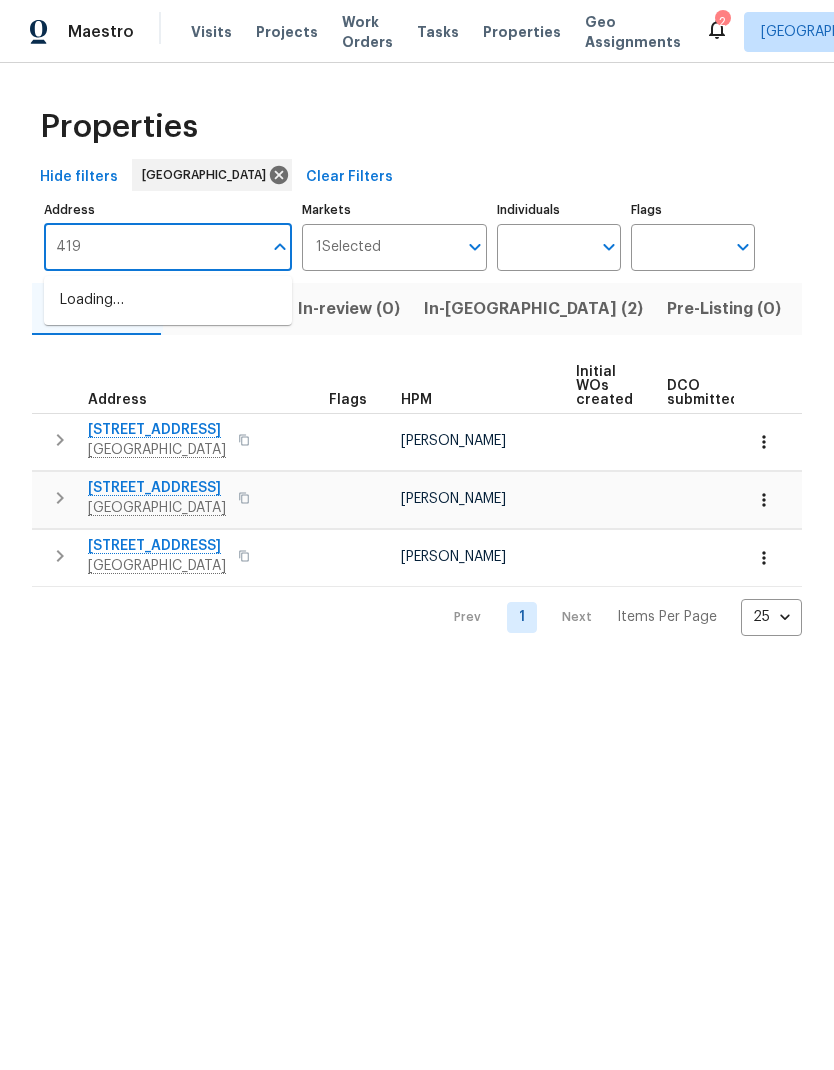 type on "4192" 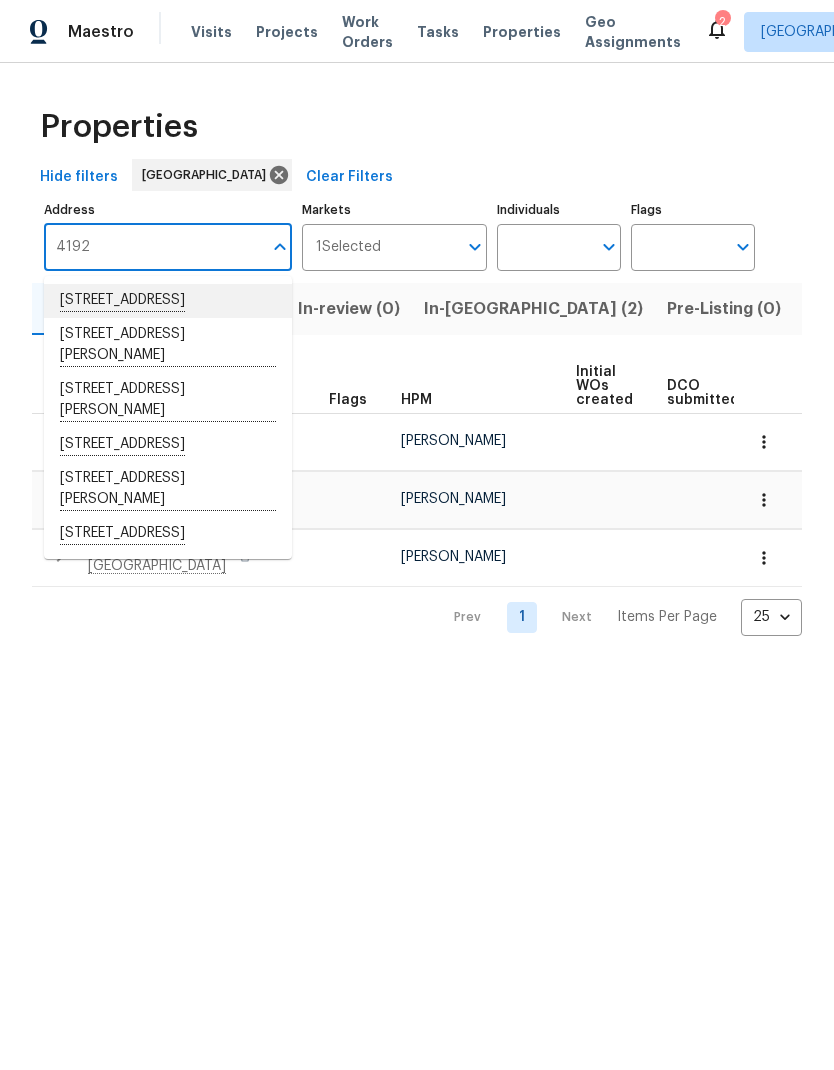 click on "4192 33rd St Unit 12 San Diego CA 92104" at bounding box center (168, 301) 